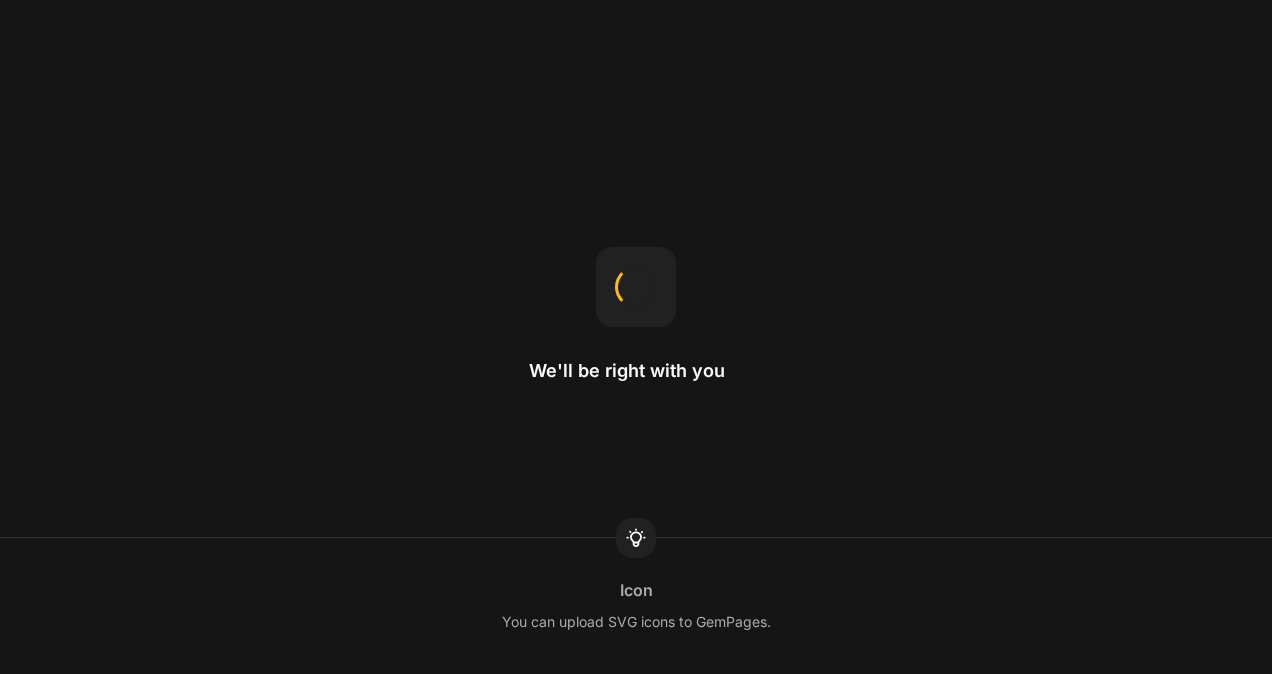 scroll, scrollTop: 0, scrollLeft: 0, axis: both 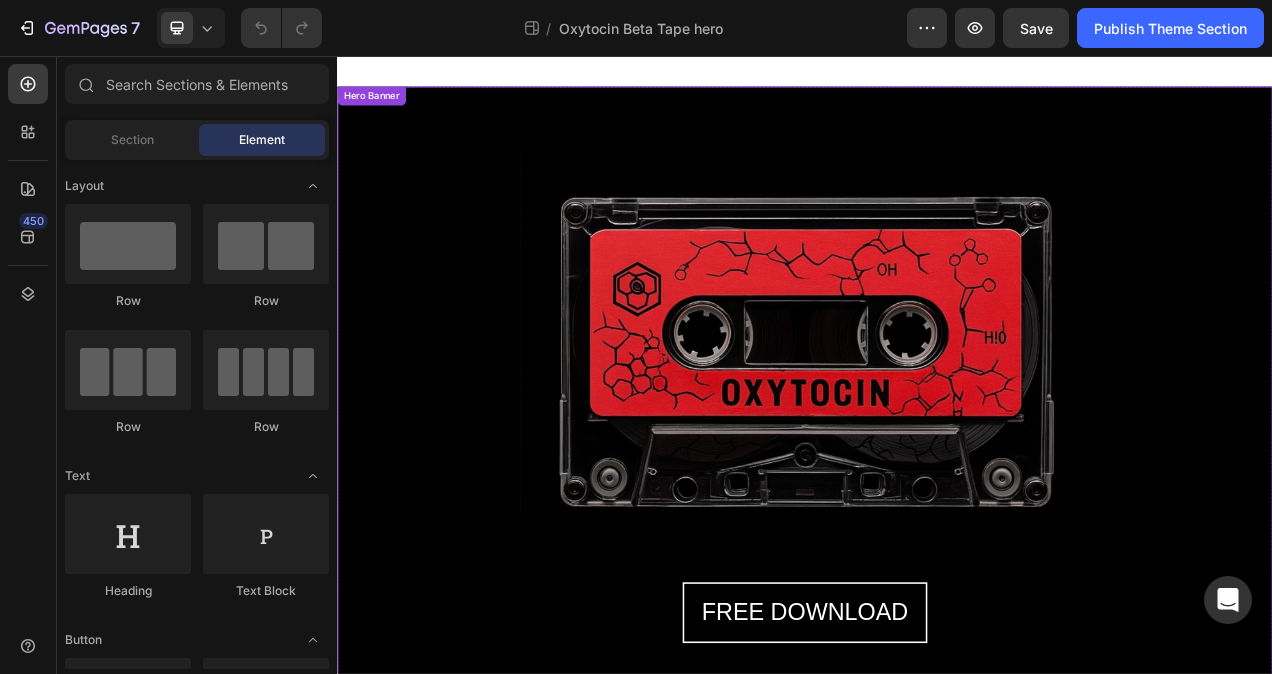 click on "FREE DOWNLOAD Button" at bounding box center (937, 496) 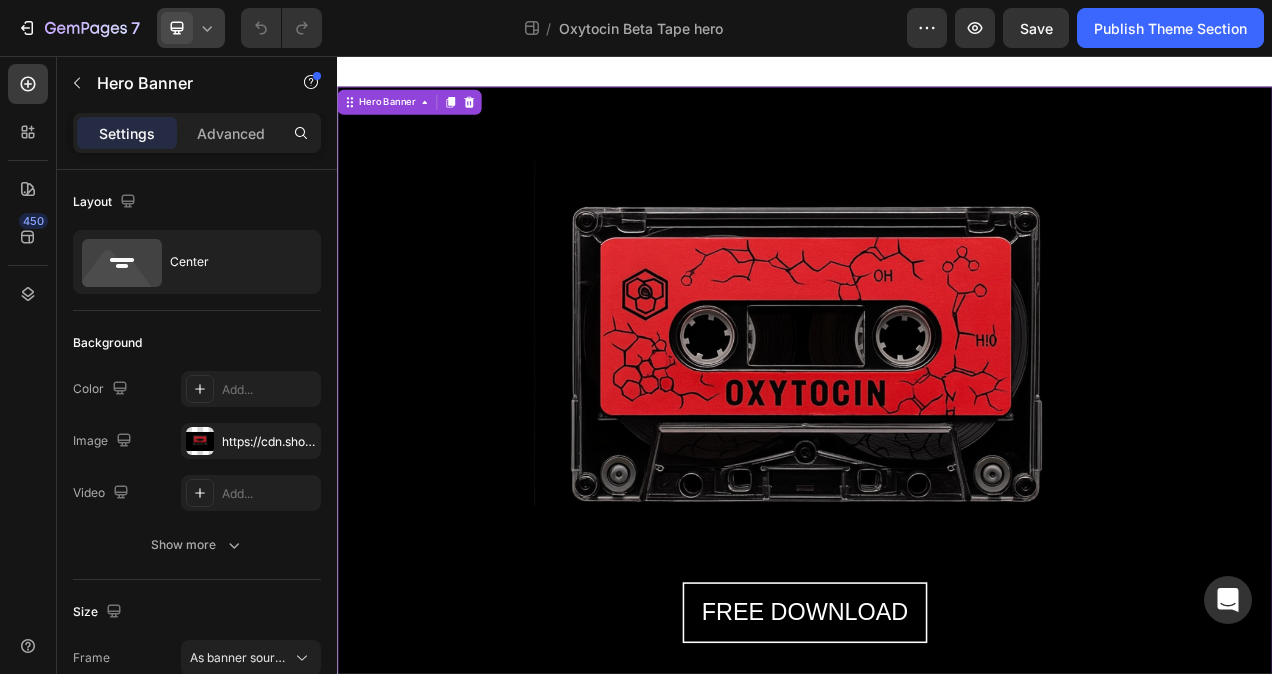 click on "7  Theme section  /  Oxytocin Beta Tape hero Preview  Save   Publish Theme Section" 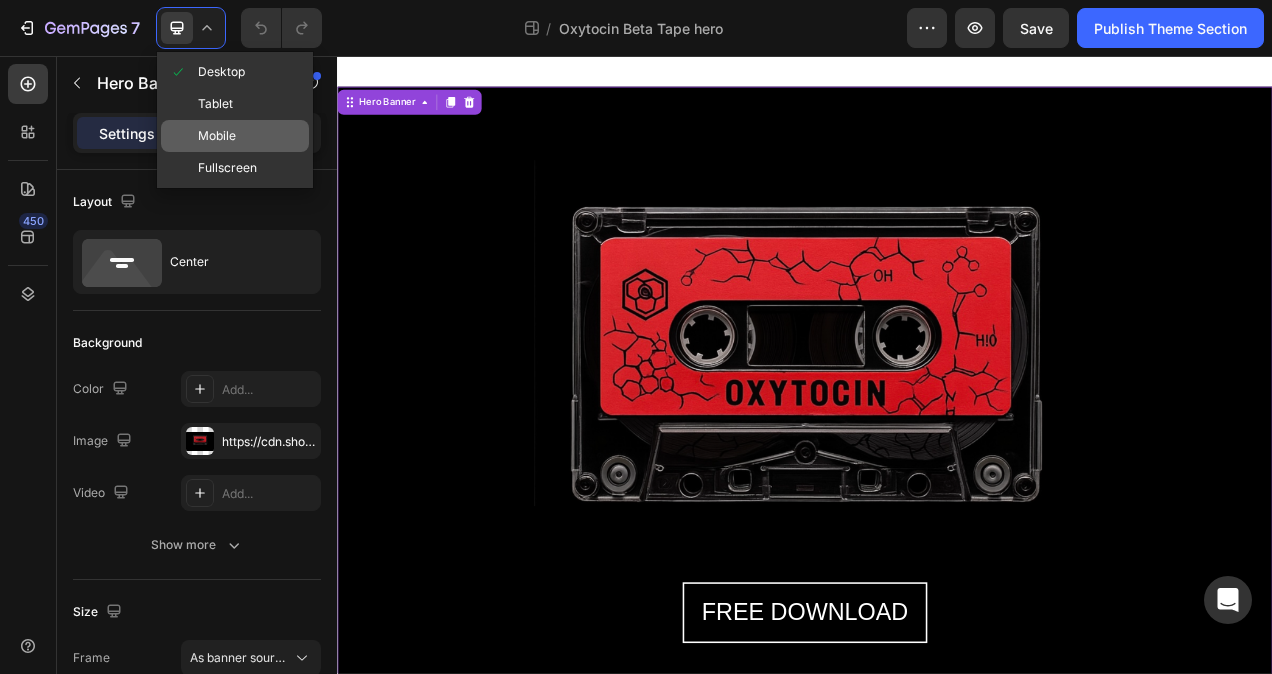 click on "Mobile" at bounding box center (217, 136) 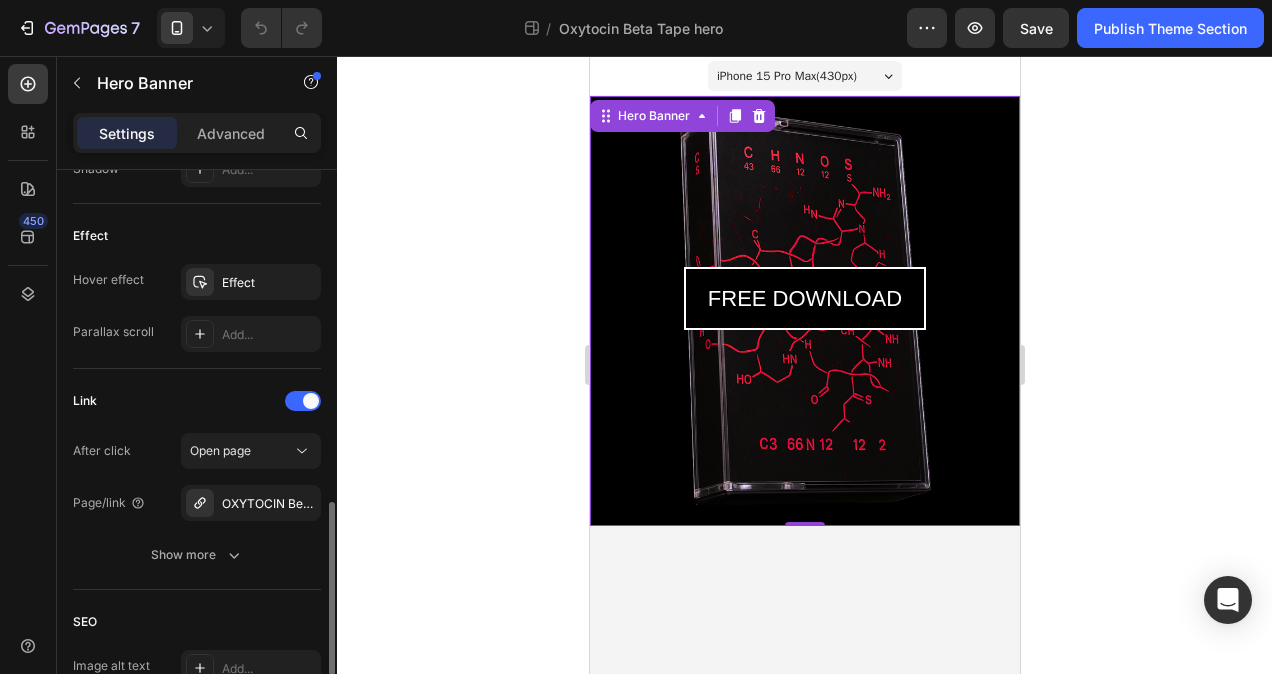 scroll, scrollTop: 1254, scrollLeft: 0, axis: vertical 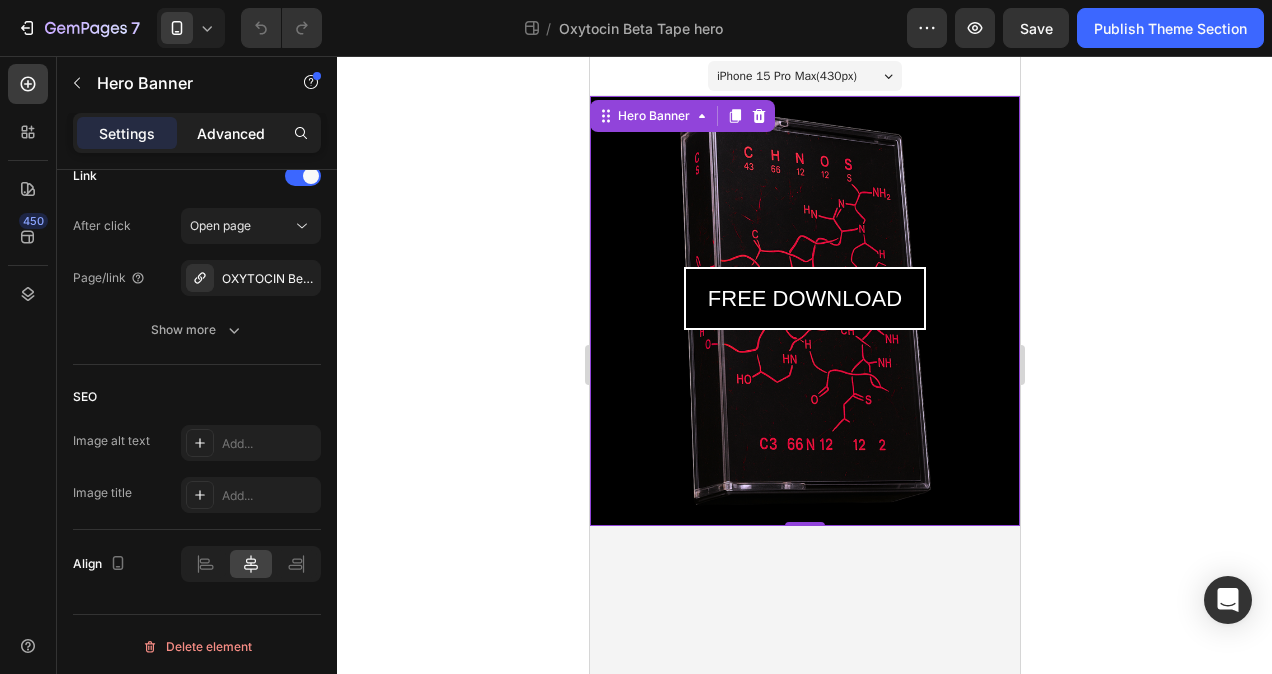 click on "Advanced" at bounding box center [231, 133] 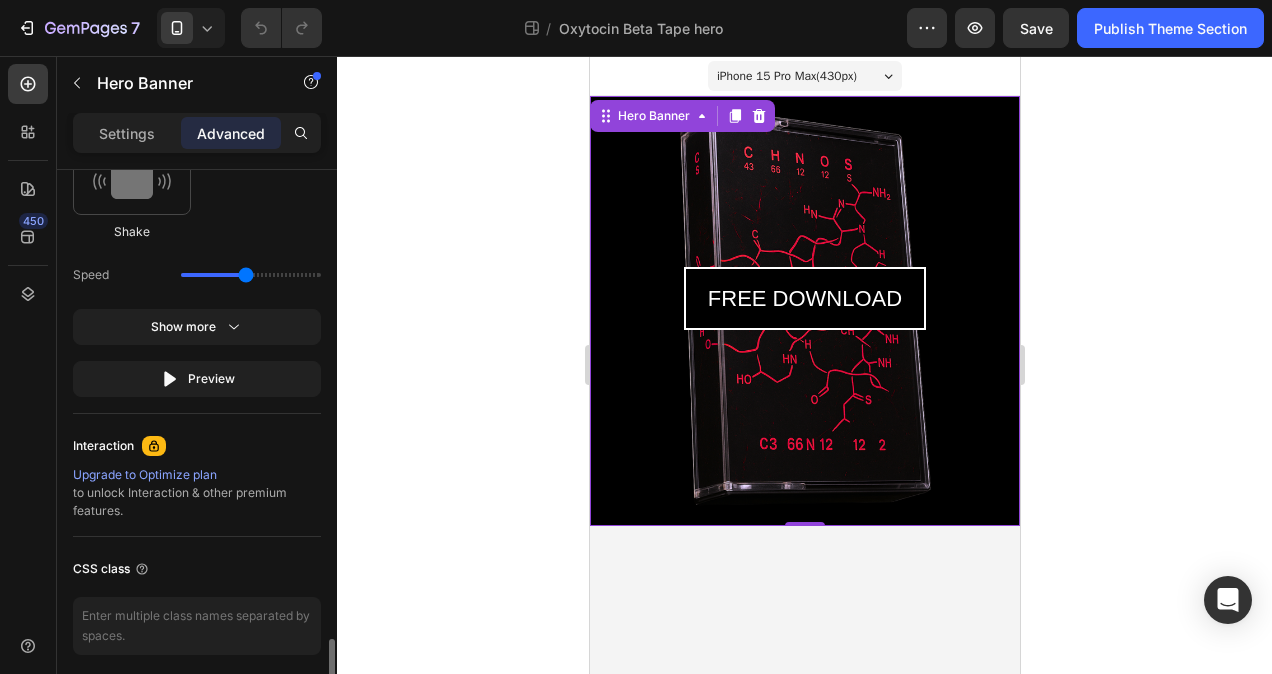 scroll, scrollTop: 1328, scrollLeft: 0, axis: vertical 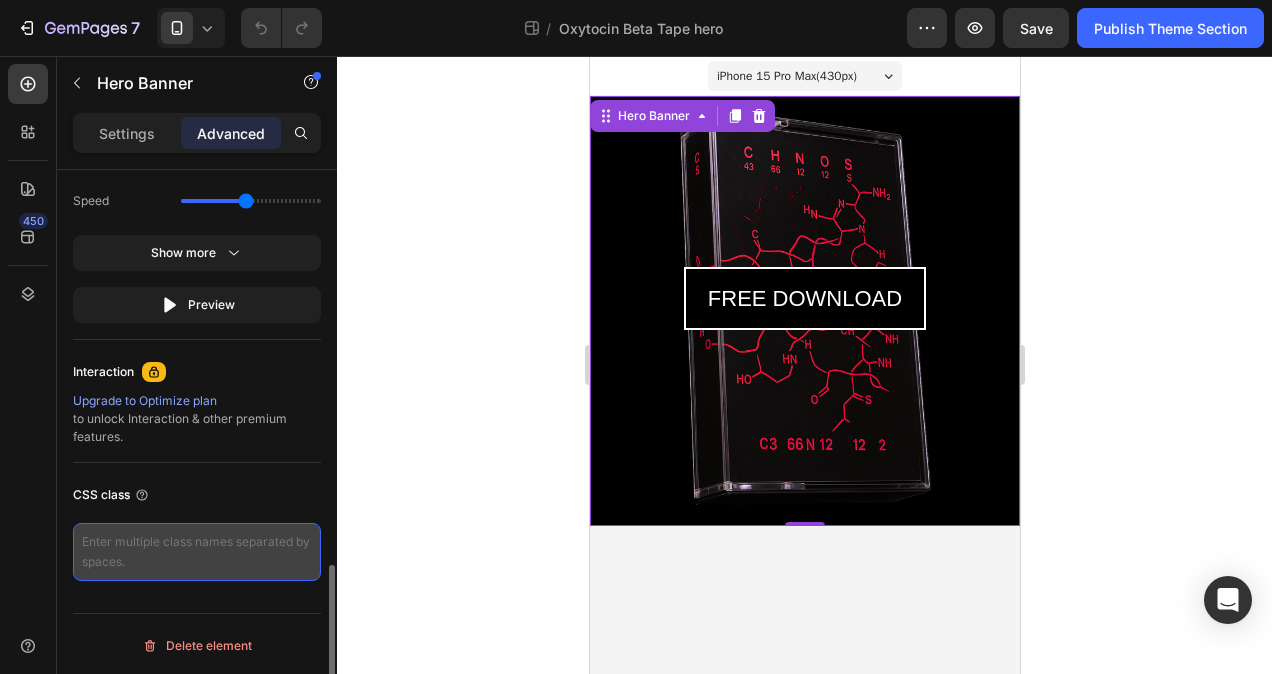 click at bounding box center [197, 552] 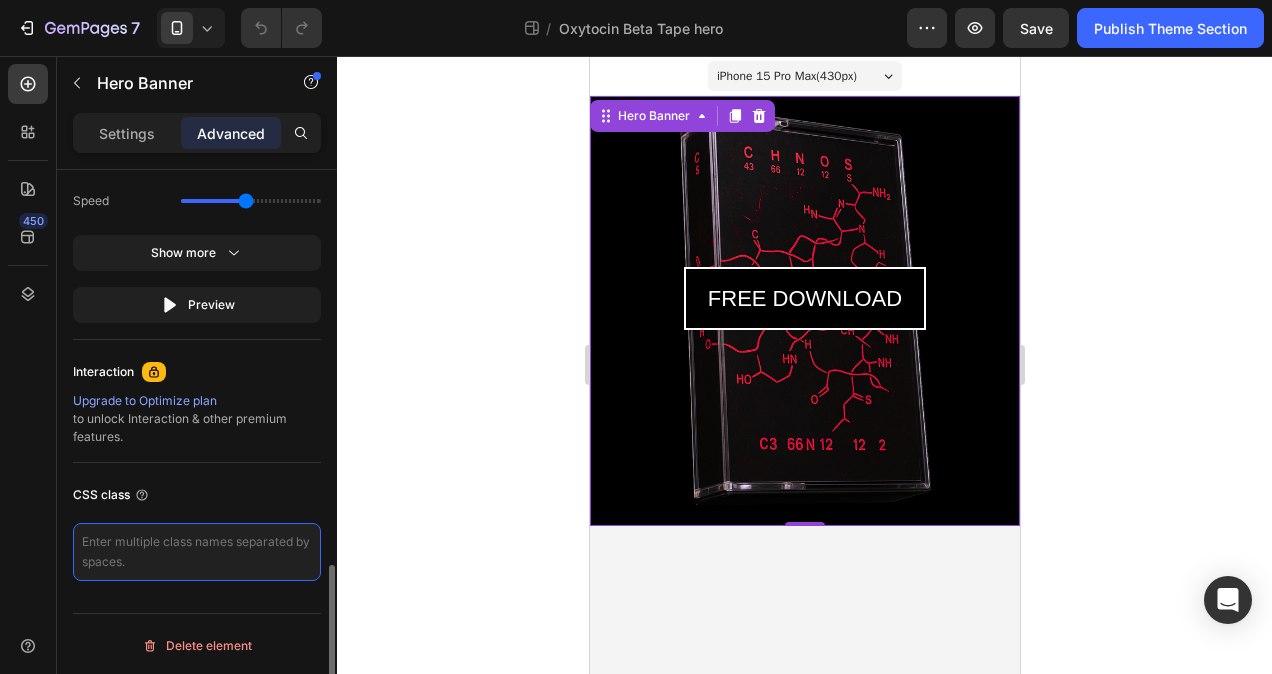 paste on "@media only screen and (max-width: 768px) {
/* Force product images to display */
.product-card img,
.product-grid img,
.card__media img,
img.product__featured,
img.card-media {
display: block !important;
visibility: visible !important;
opacity: 1 !important;
width: 100% !important;
height: auto !important;
}
/* Prevent any hero or preceding section from collapsing downstream layout */
.gempages-hero,
.gempages-section,
.gpd-hero,
.custom-hero-wrapper {
height: auto !important;
min-height: auto !important;
overflow: visible !important;
}
}" 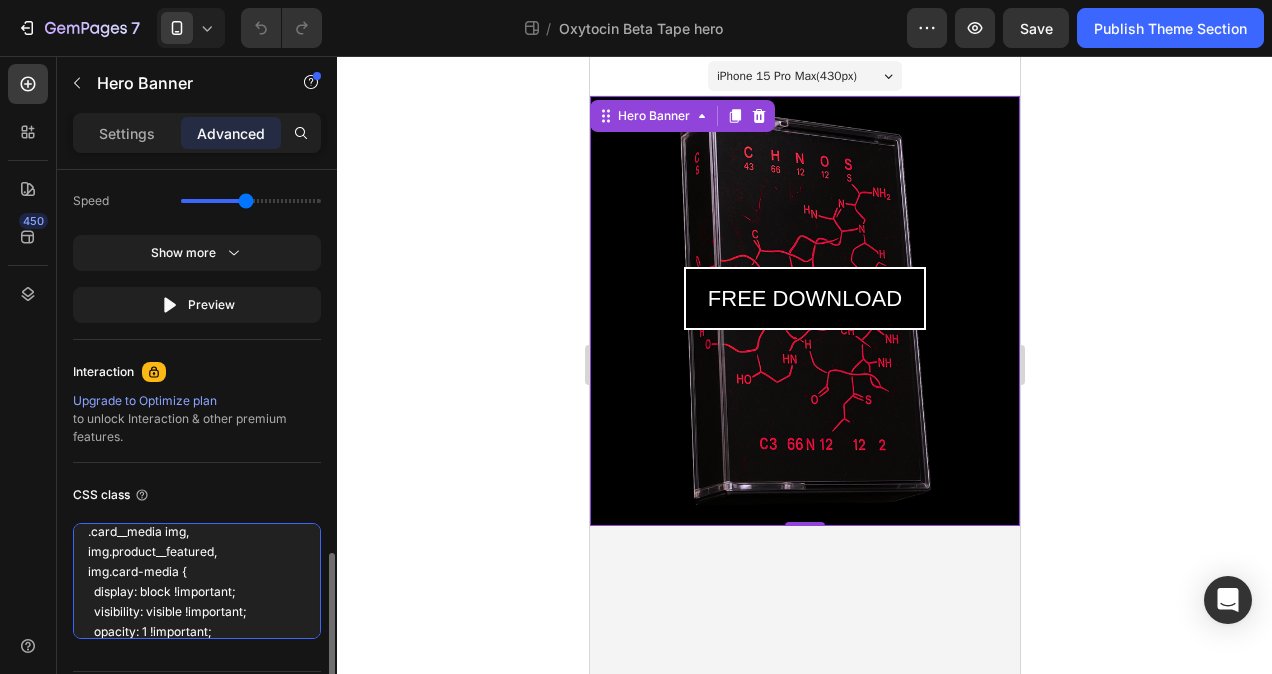 scroll, scrollTop: 0, scrollLeft: 0, axis: both 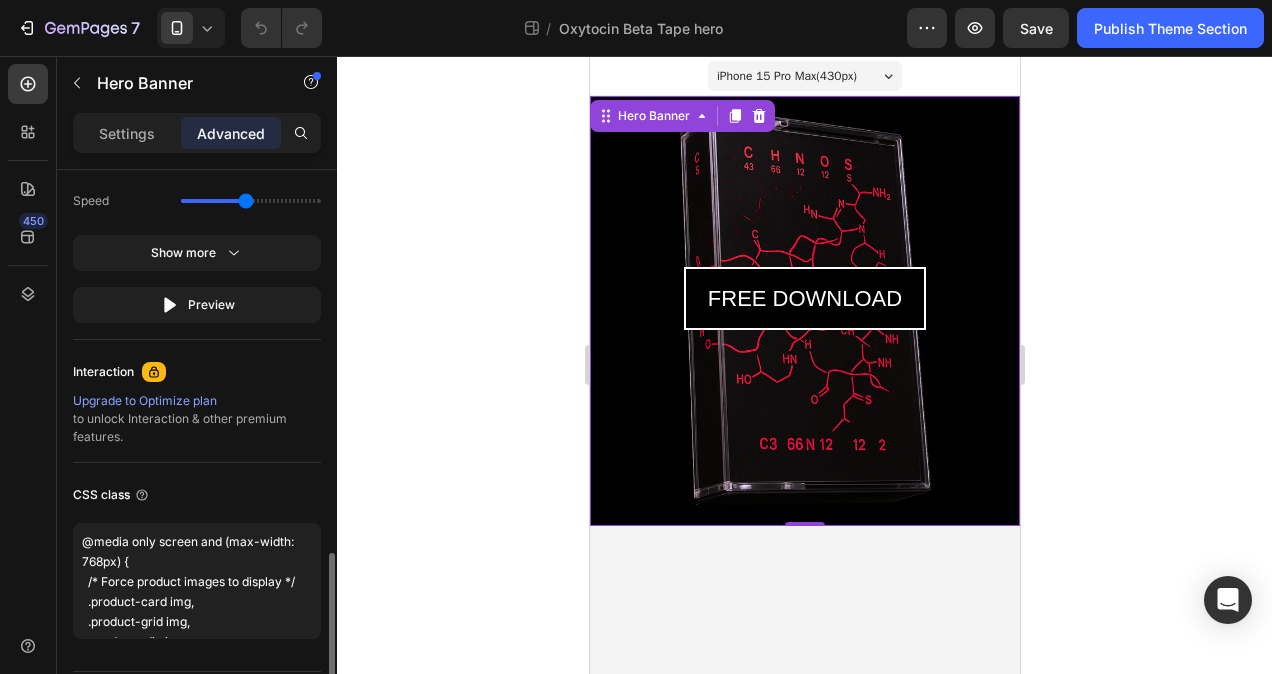click on "CSS class" at bounding box center (197, 495) 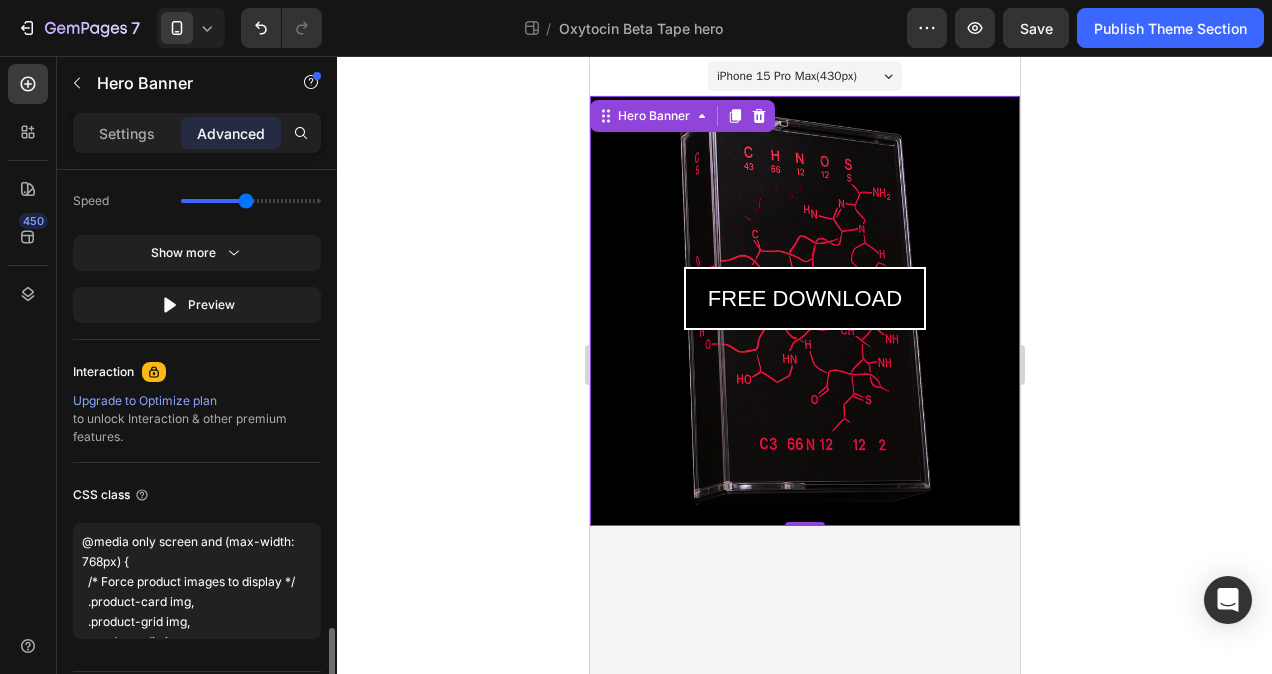 scroll, scrollTop: 1386, scrollLeft: 0, axis: vertical 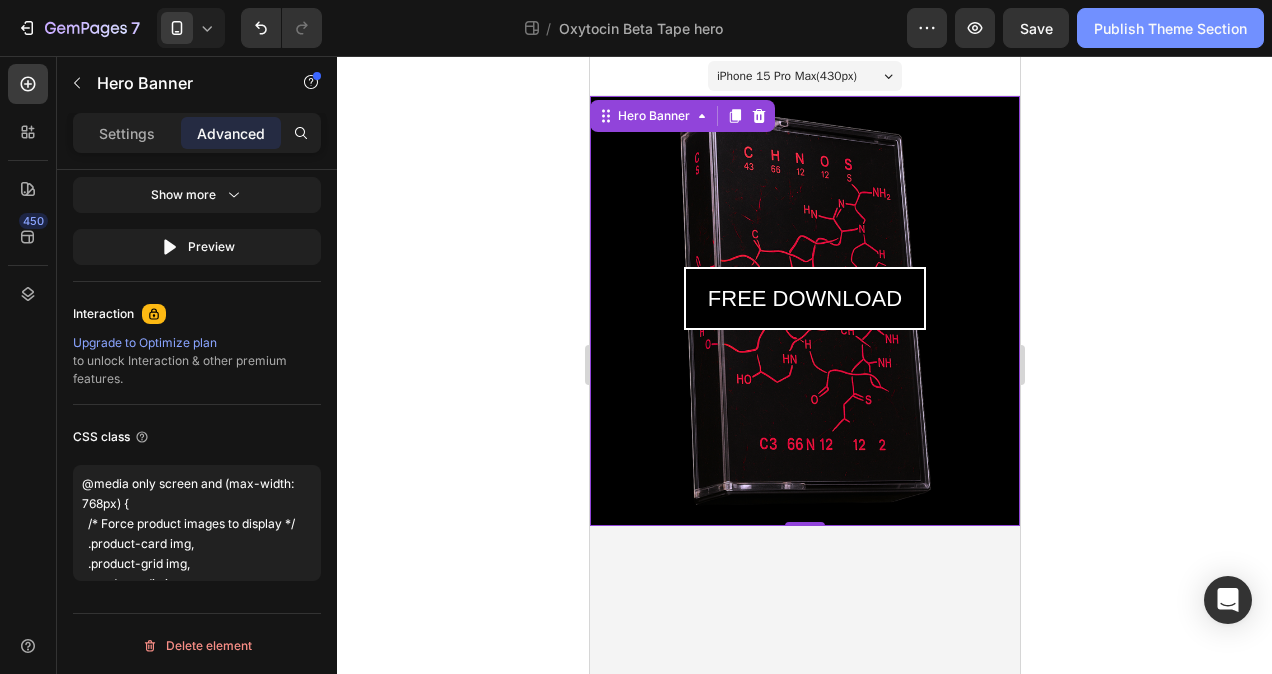 click on "Publish Theme Section" at bounding box center [1170, 28] 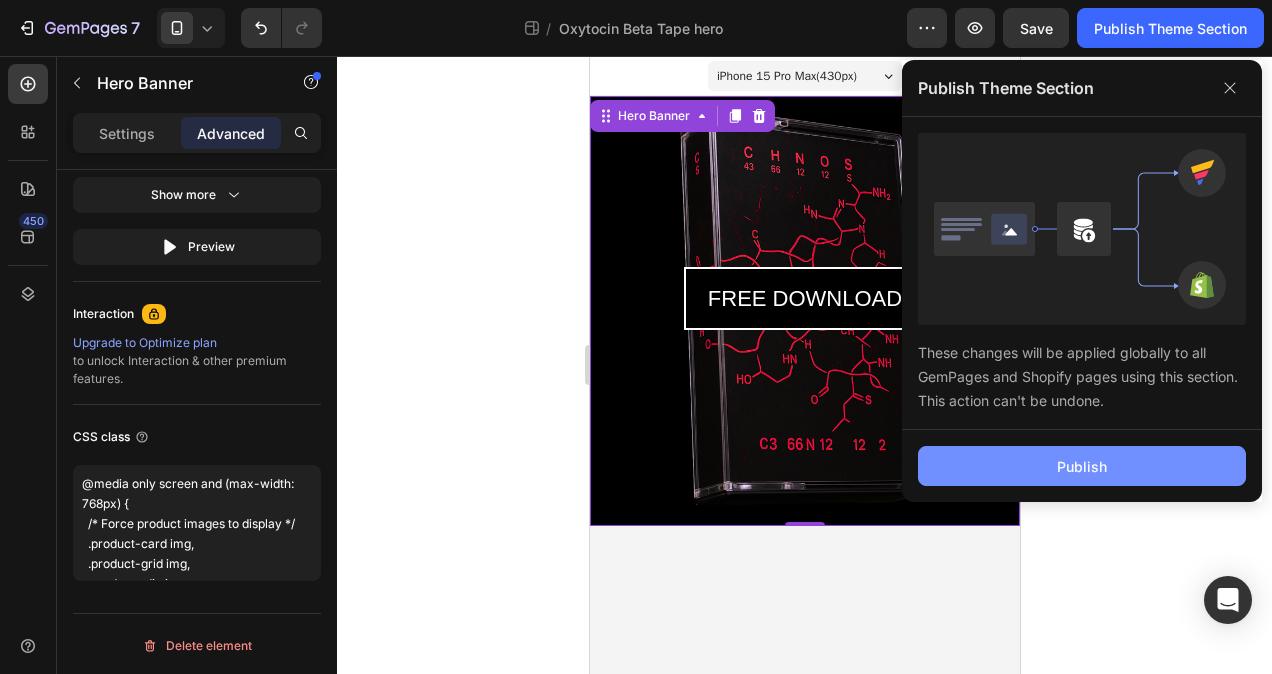 click on "Publish" at bounding box center (1082, 466) 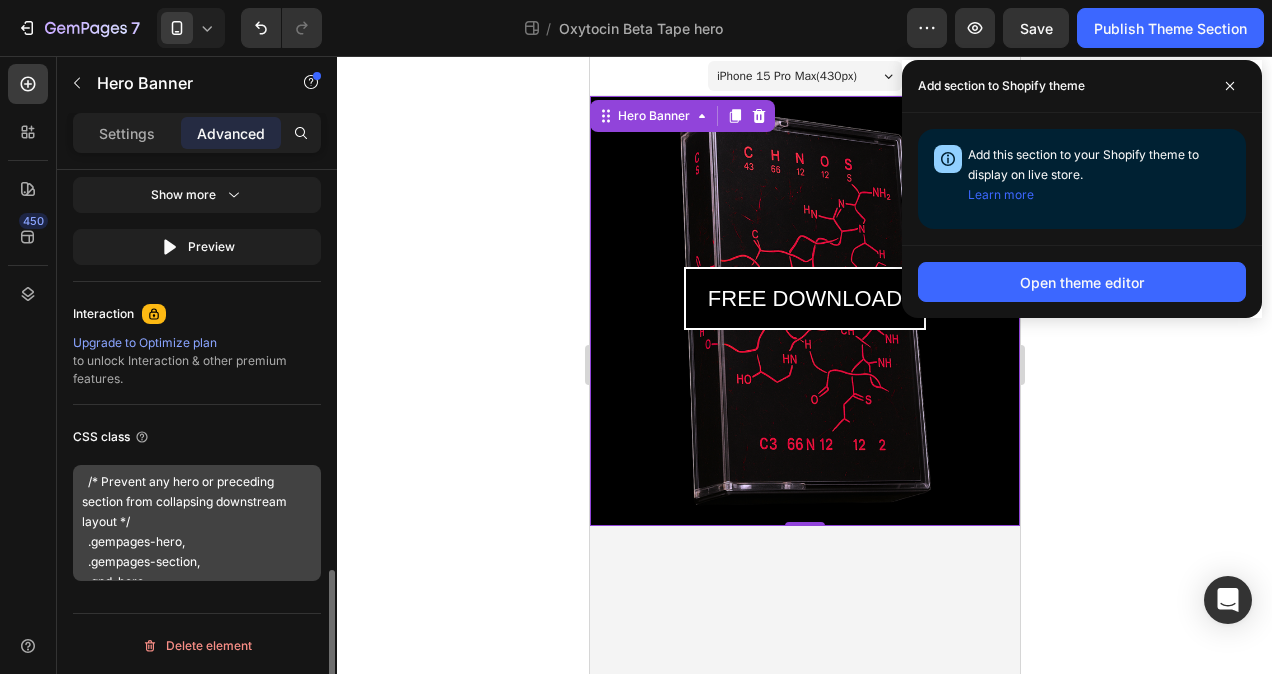 scroll, scrollTop: 441, scrollLeft: 0, axis: vertical 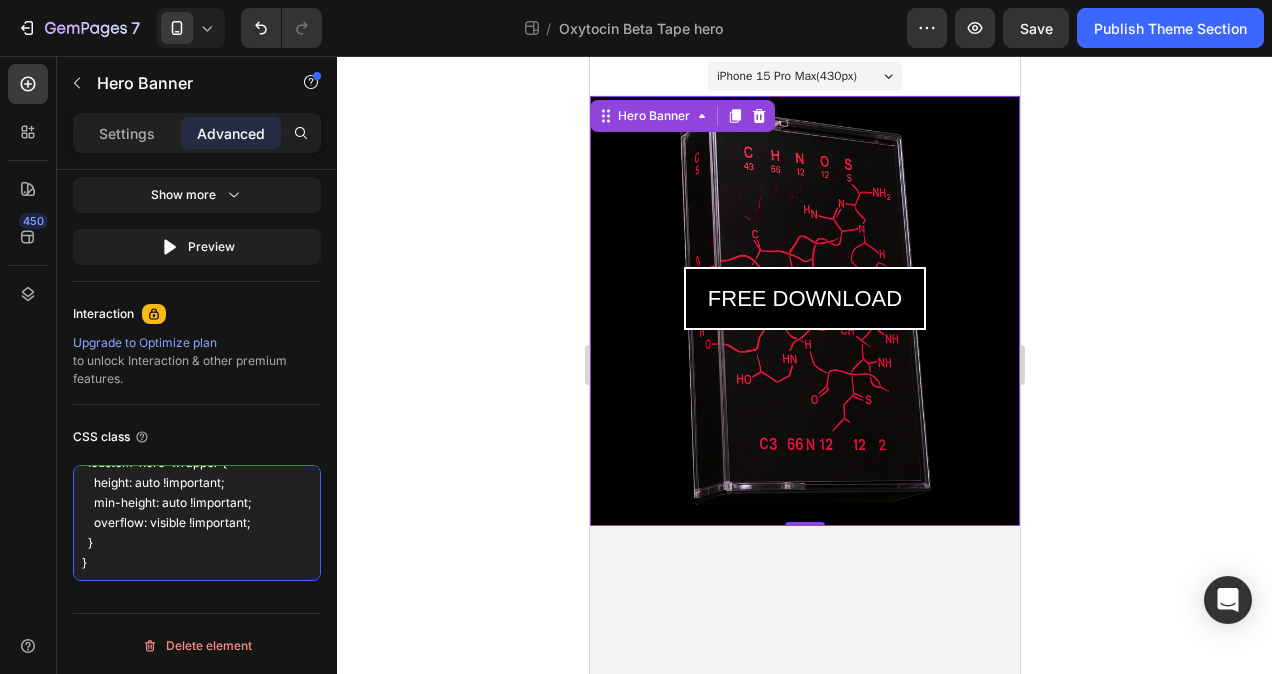 drag, startPoint x: 92, startPoint y: 560, endPoint x: 50, endPoint y: 363, distance: 201.4274 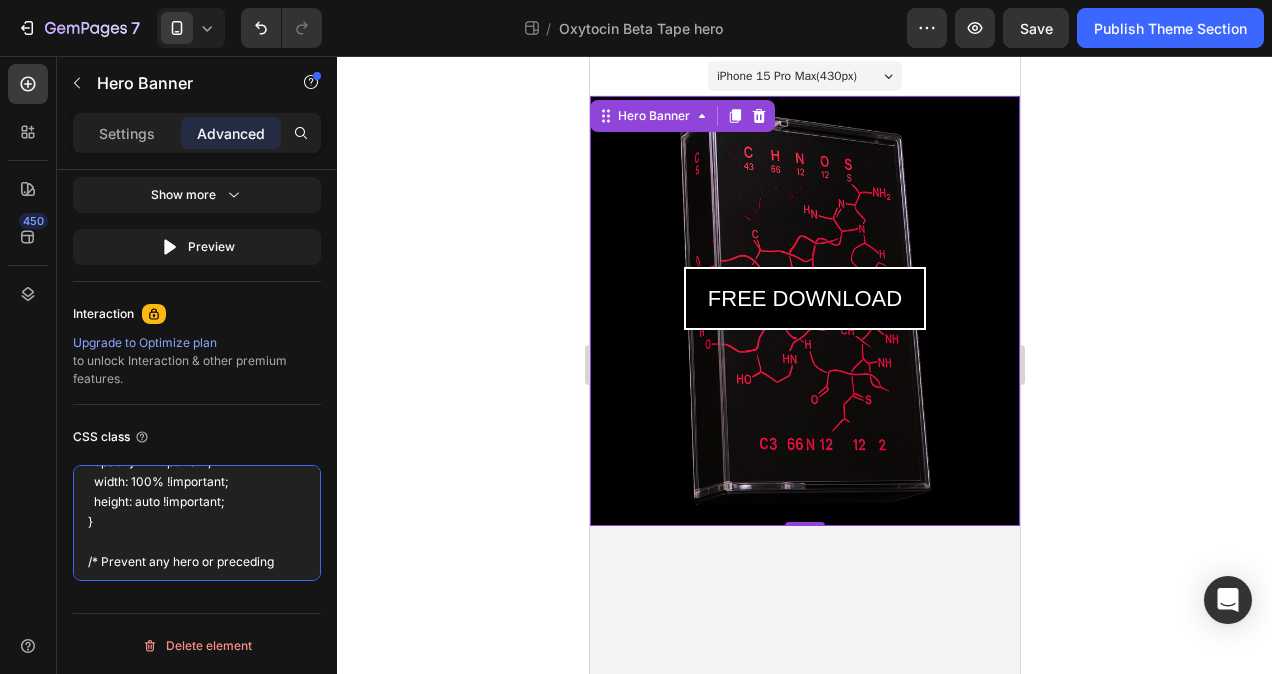 scroll, scrollTop: 221, scrollLeft: 0, axis: vertical 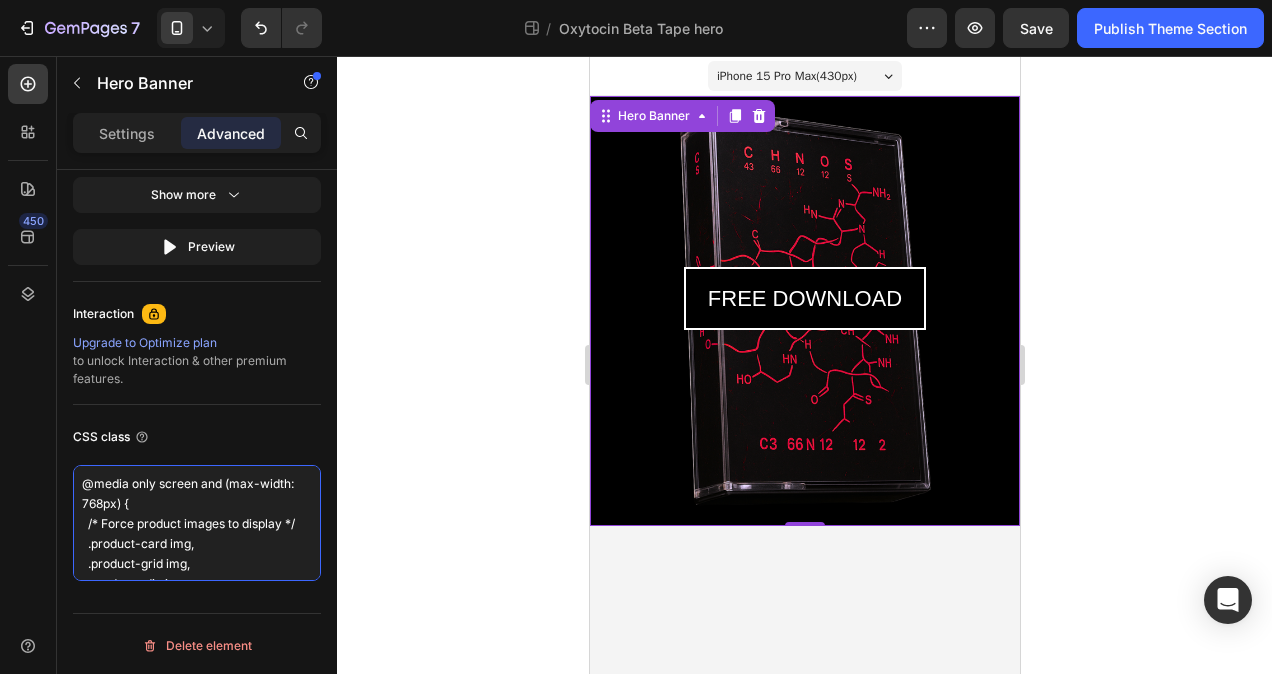 drag, startPoint x: 284, startPoint y: 560, endPoint x: 21, endPoint y: 425, distance: 295.62476 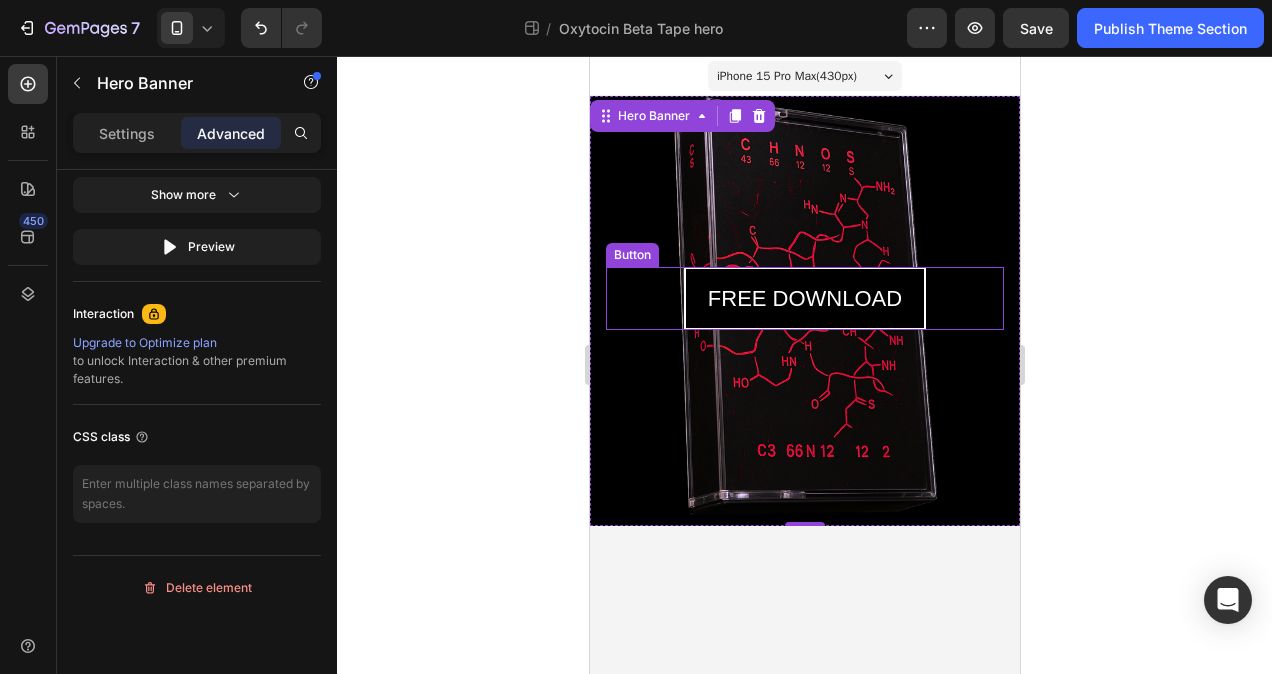 click 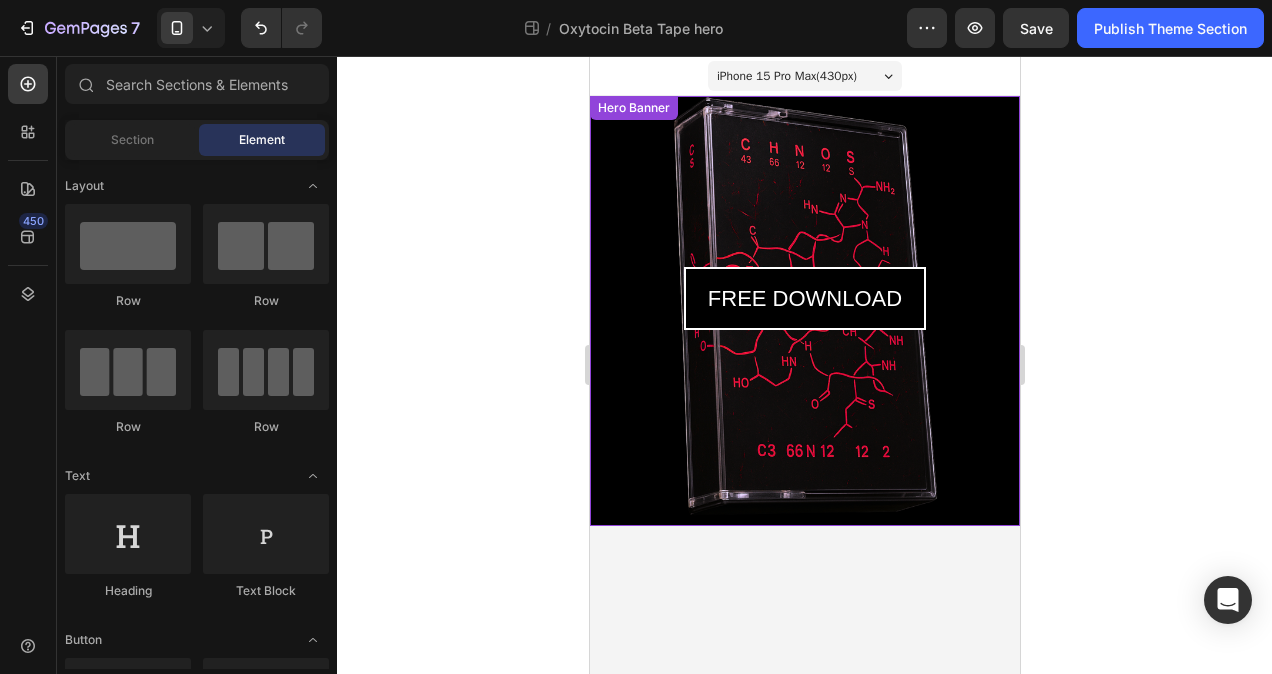 click on "FREE DOWNLOAD Button" at bounding box center (804, 299) 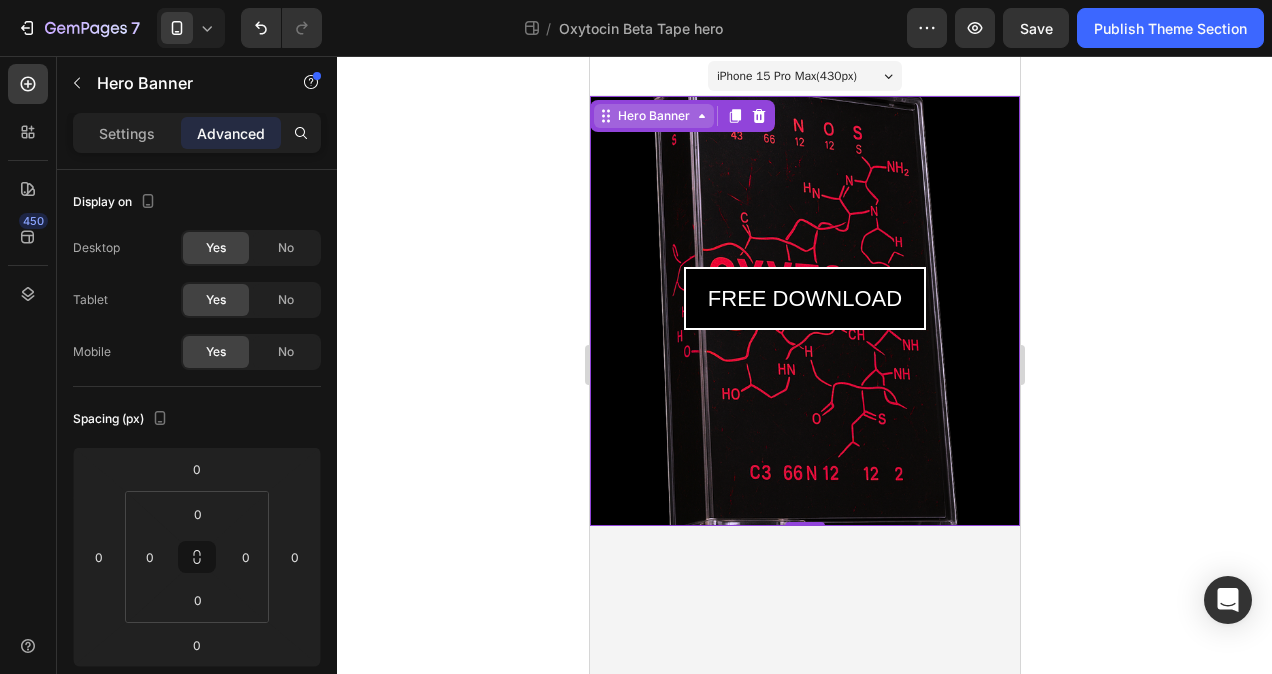 click 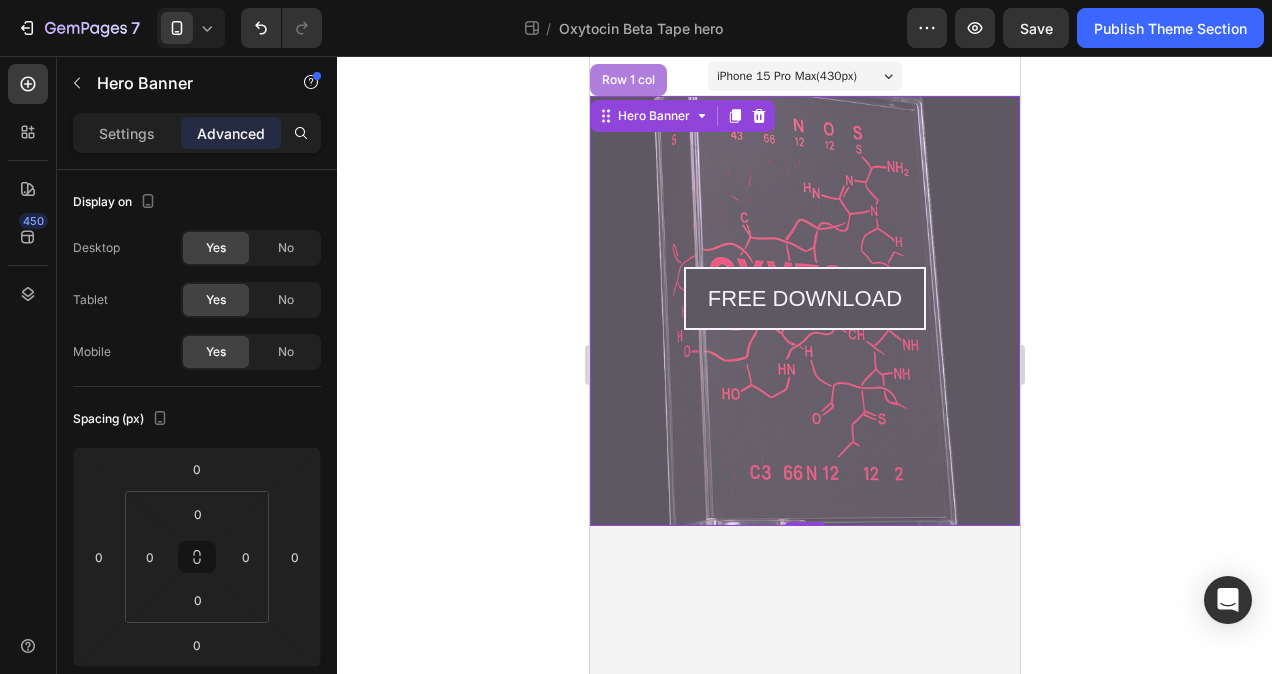 click on "Row 1 col" at bounding box center (627, 80) 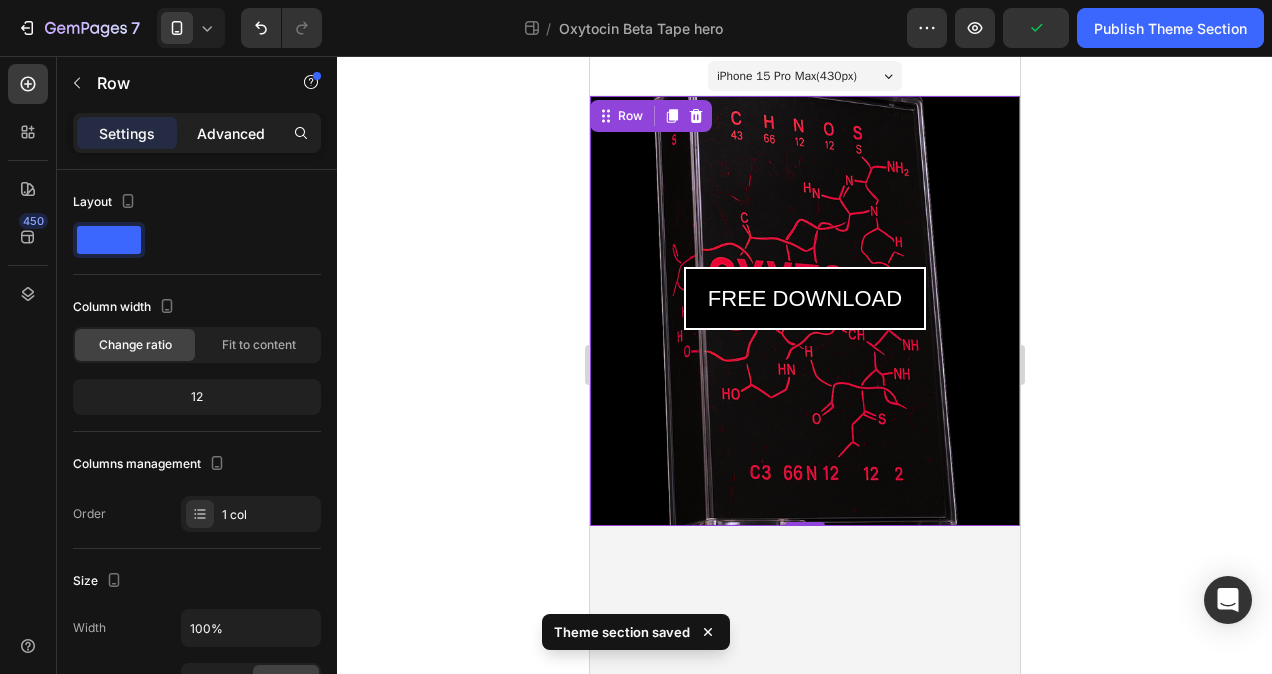 click on "Advanced" at bounding box center [231, 133] 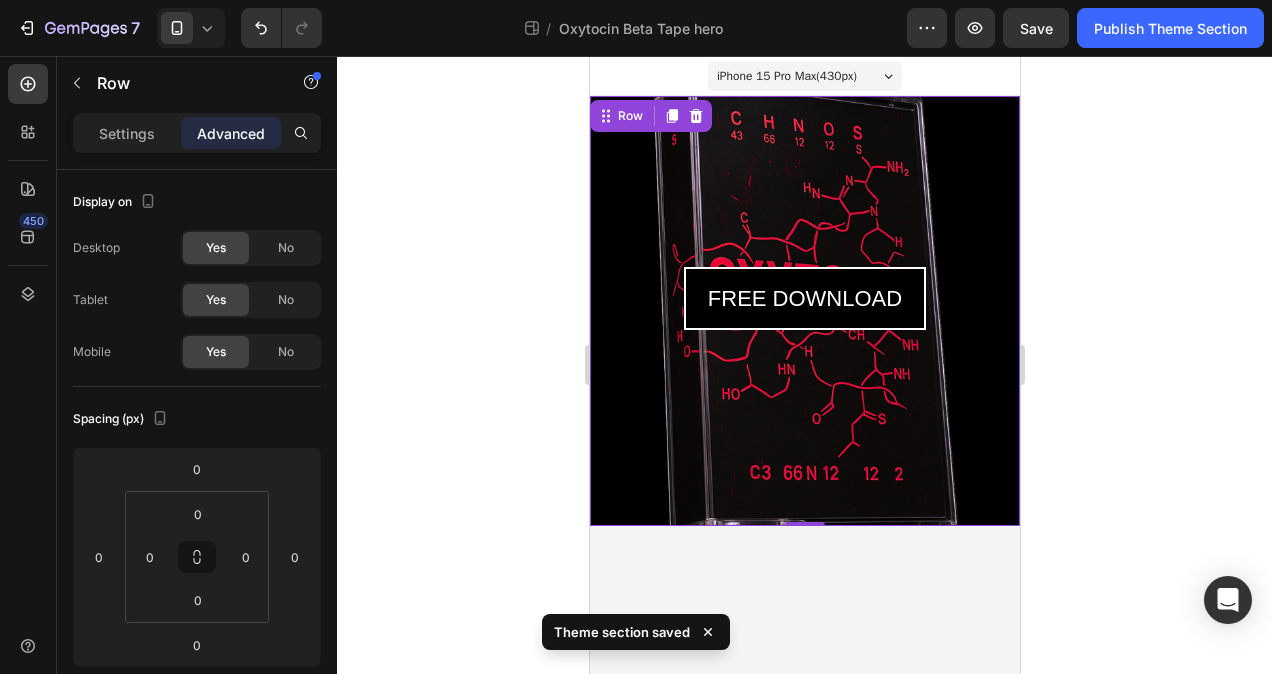 click 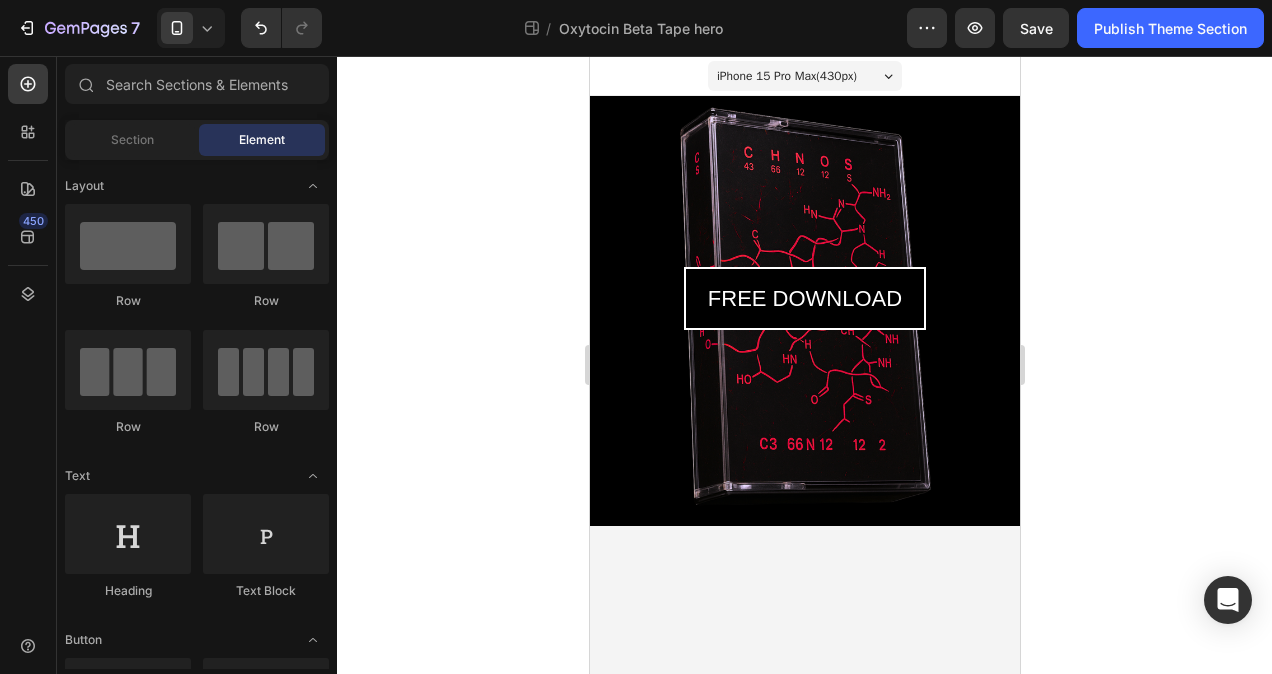 click on "[PHONE] 15 Pro Max  ( 430 px) [PHONE] 13 Mini [PHONE] 13 Pro [PHONE] 11 Pro Max [PHONE] 15 Pro Max Pixel 7 Galaxy S8+ Galaxy S20 Ultra iPad Mini iPad Air iPad Pro FREE DOWNLOAD Button Hero Banner Row Root
Drag & drop element from sidebar or
Explore Library
Add section Choose templates inspired by CRO experts Generate layout from URL or image Add blank section then drag & drop elements" at bounding box center (804, 365) 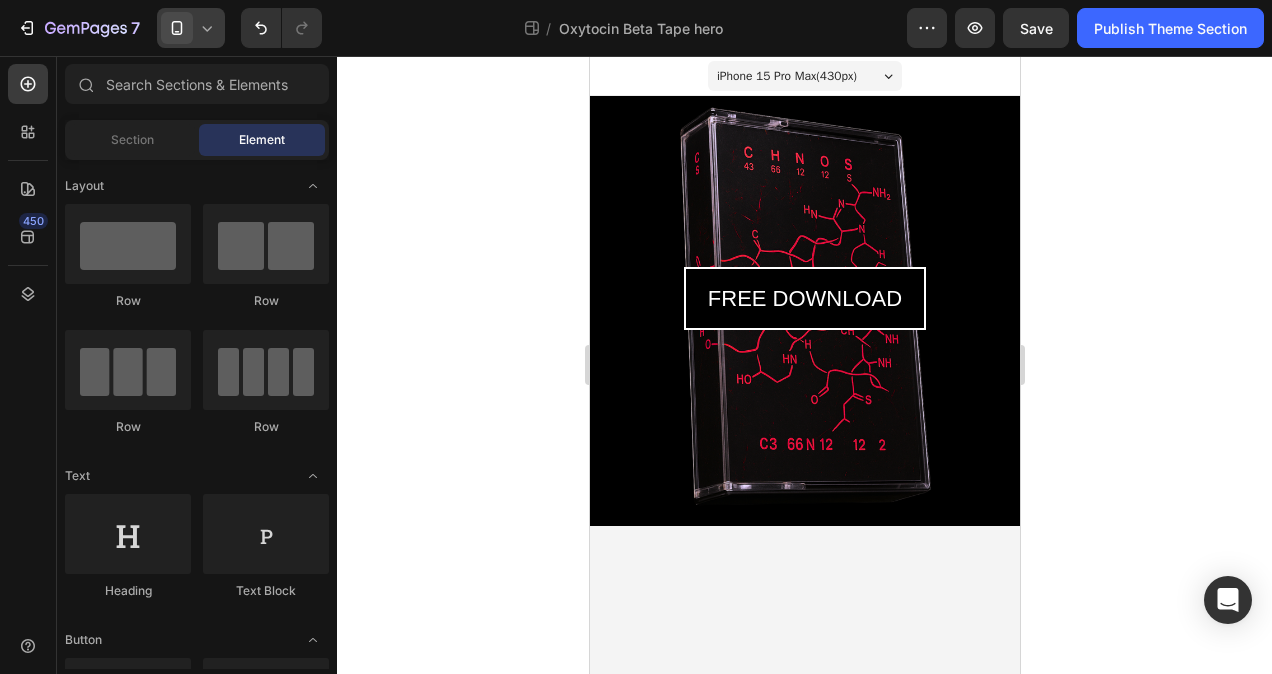 click 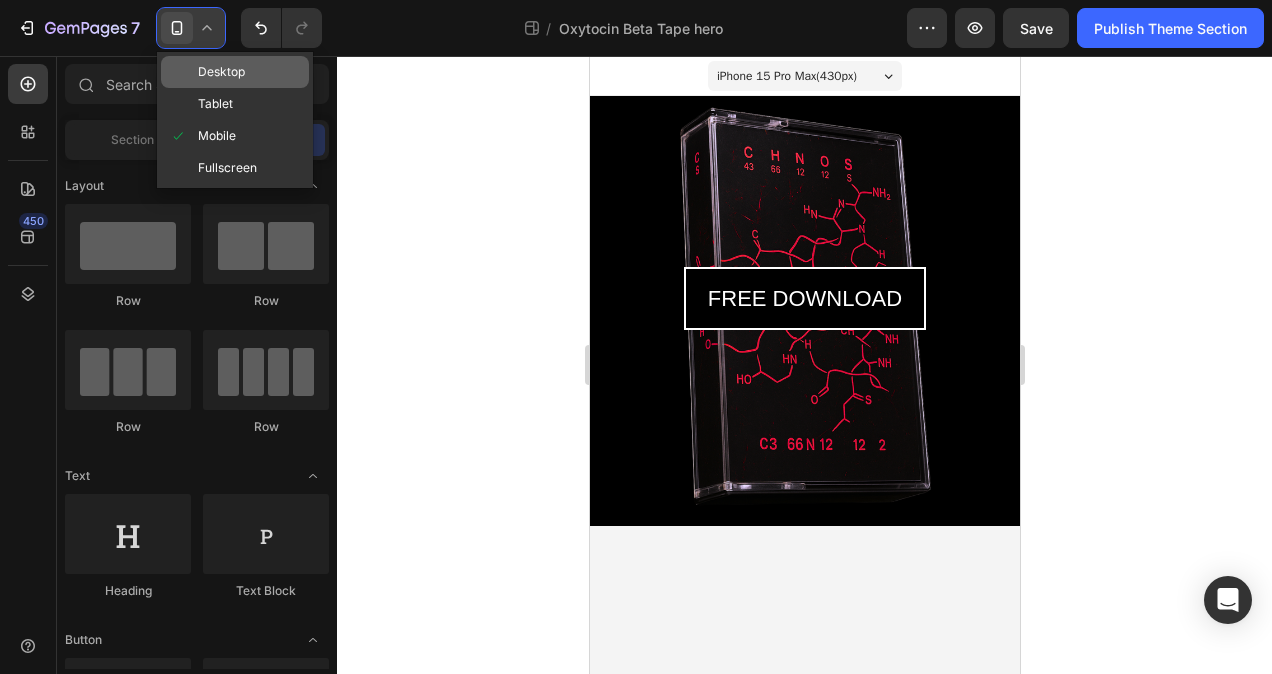 click on "Desktop" 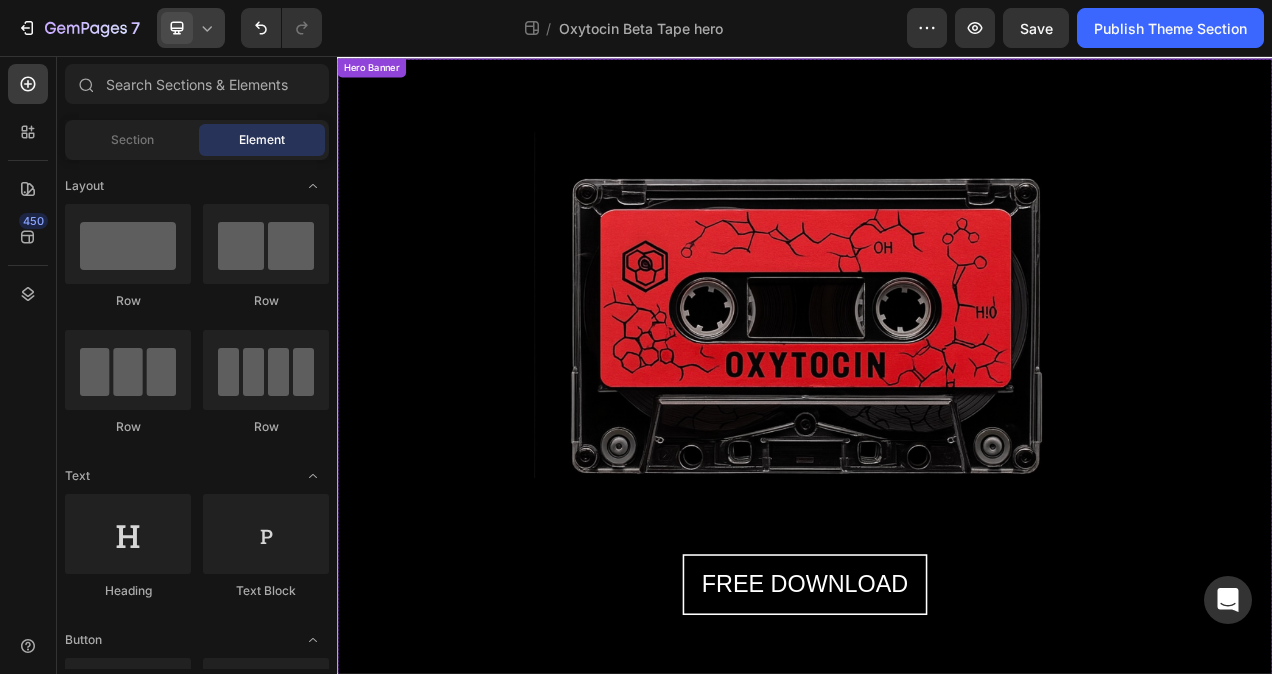 scroll, scrollTop: 0, scrollLeft: 0, axis: both 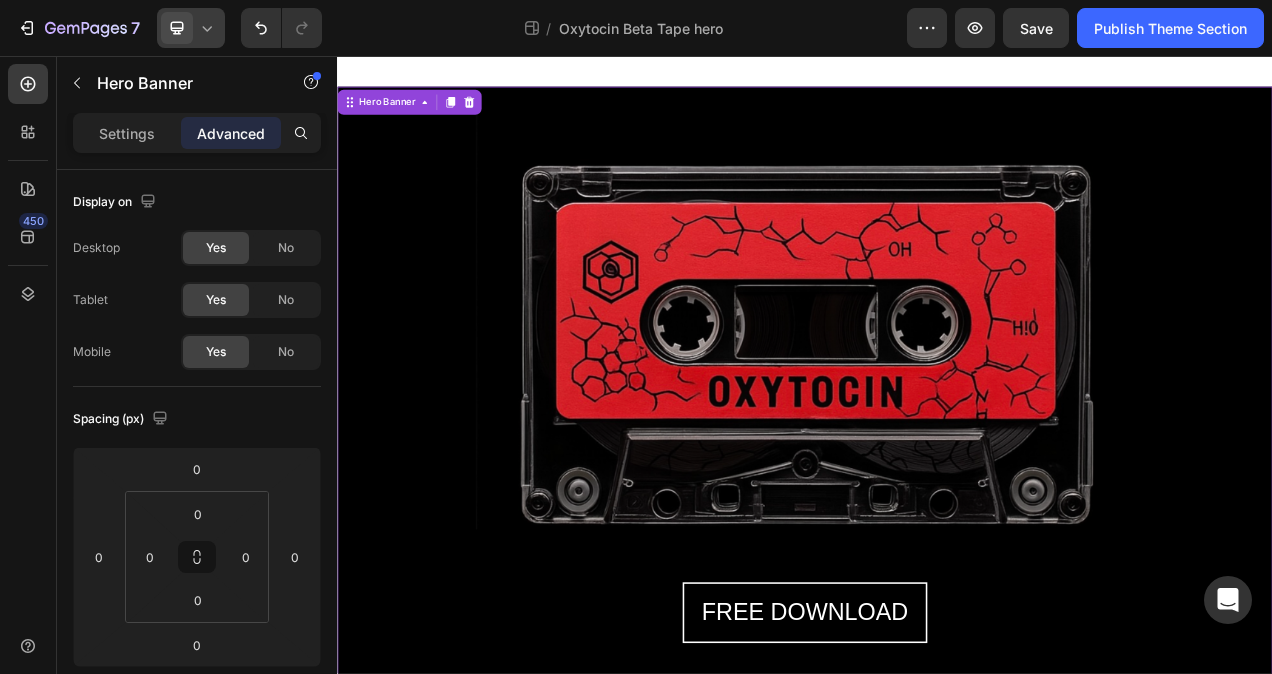 click on "FREE DOWNLOAD Button" at bounding box center (937, 496) 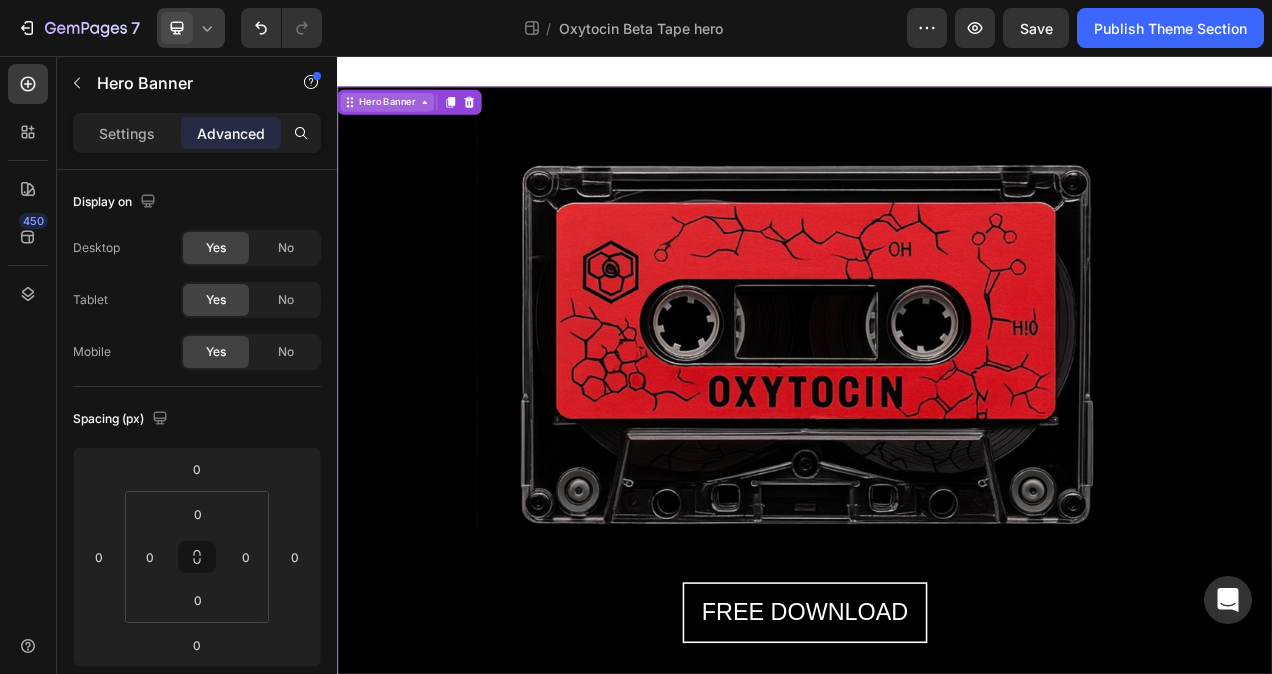 click 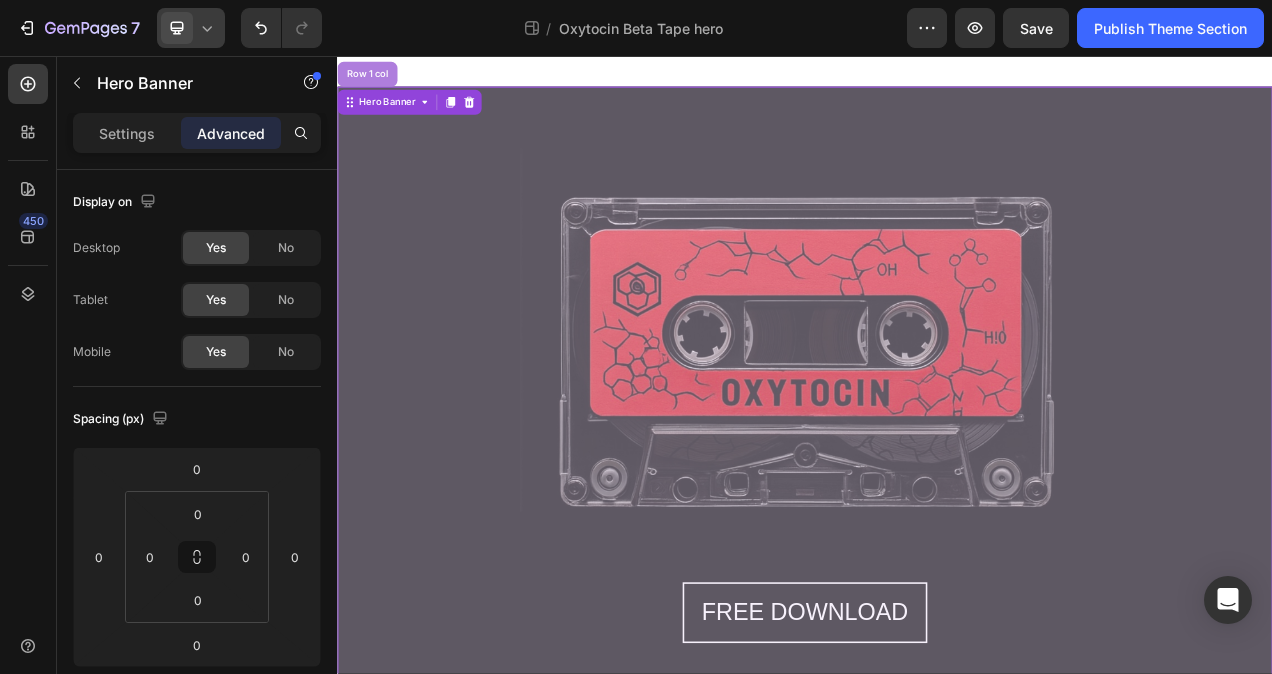 click on "Row 1 col" at bounding box center (375, 80) 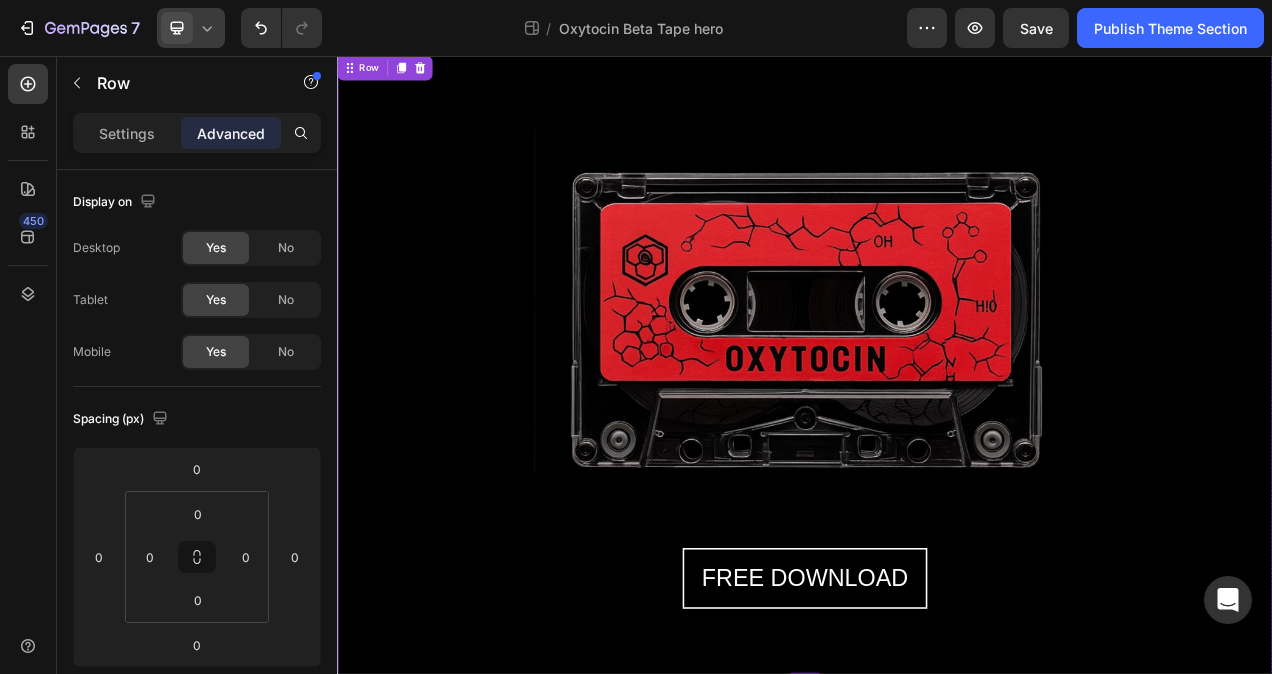 scroll, scrollTop: 0, scrollLeft: 0, axis: both 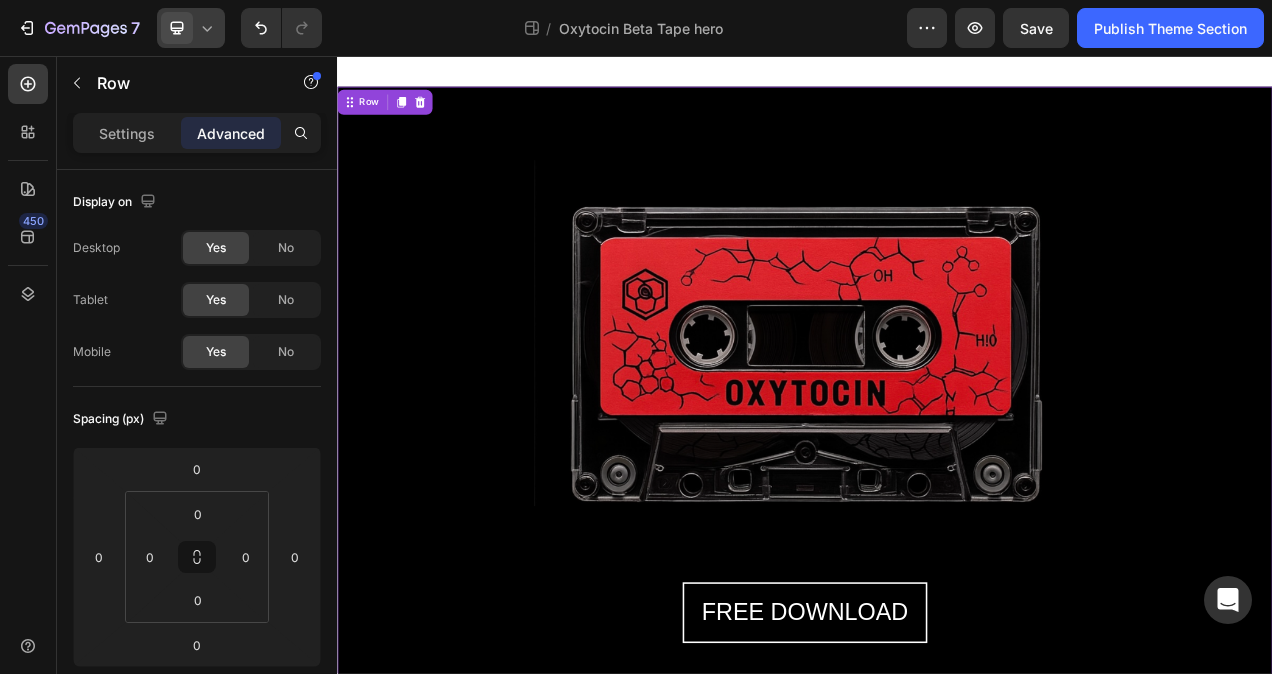 click 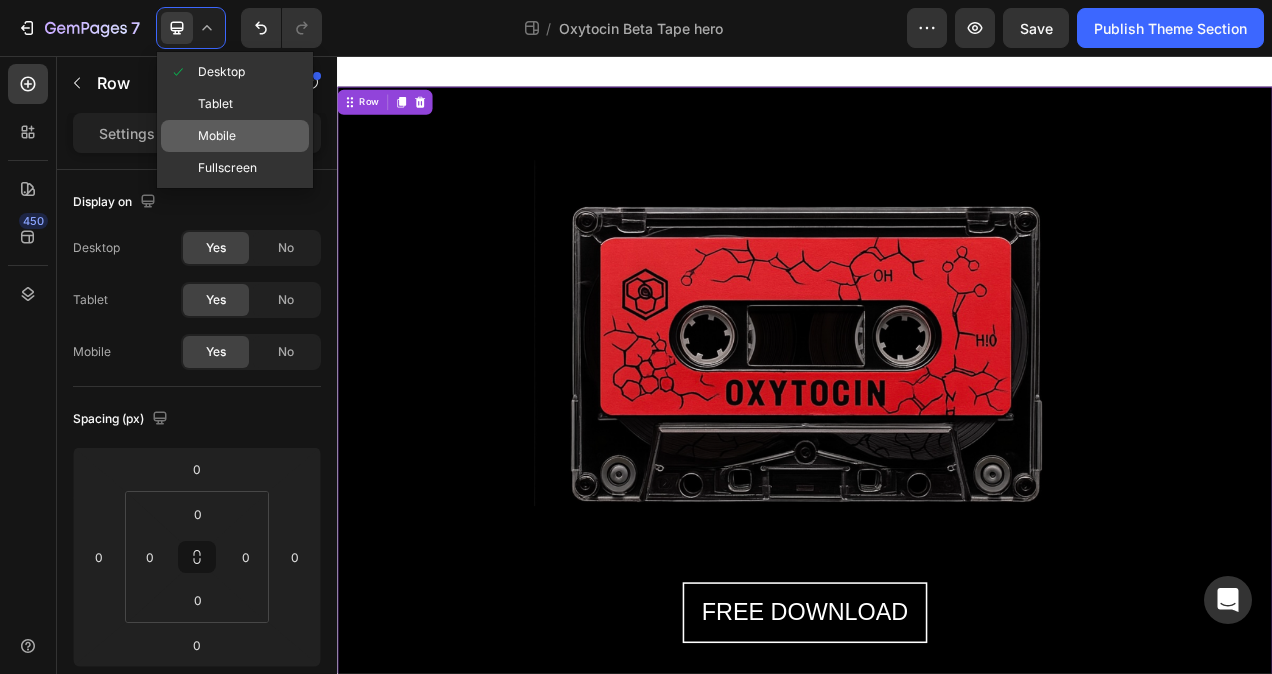 click on "Mobile" at bounding box center (217, 136) 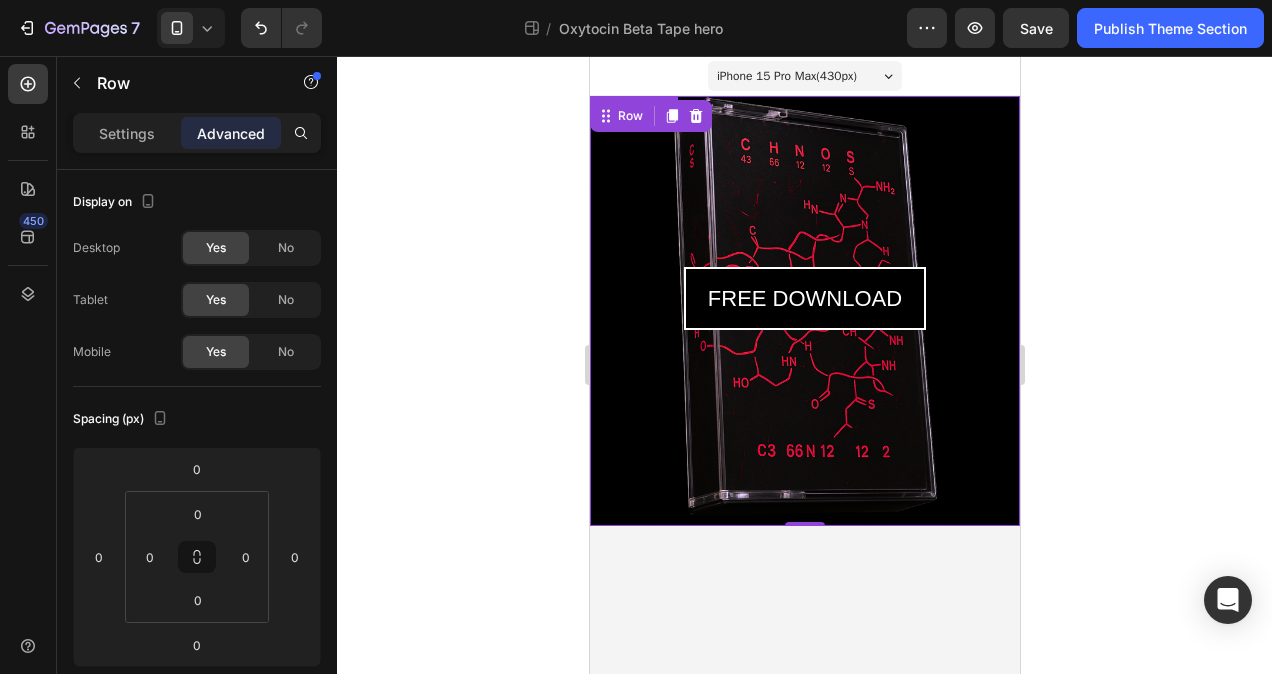 click on "FREE DOWNLOAD Button" at bounding box center (804, 311) 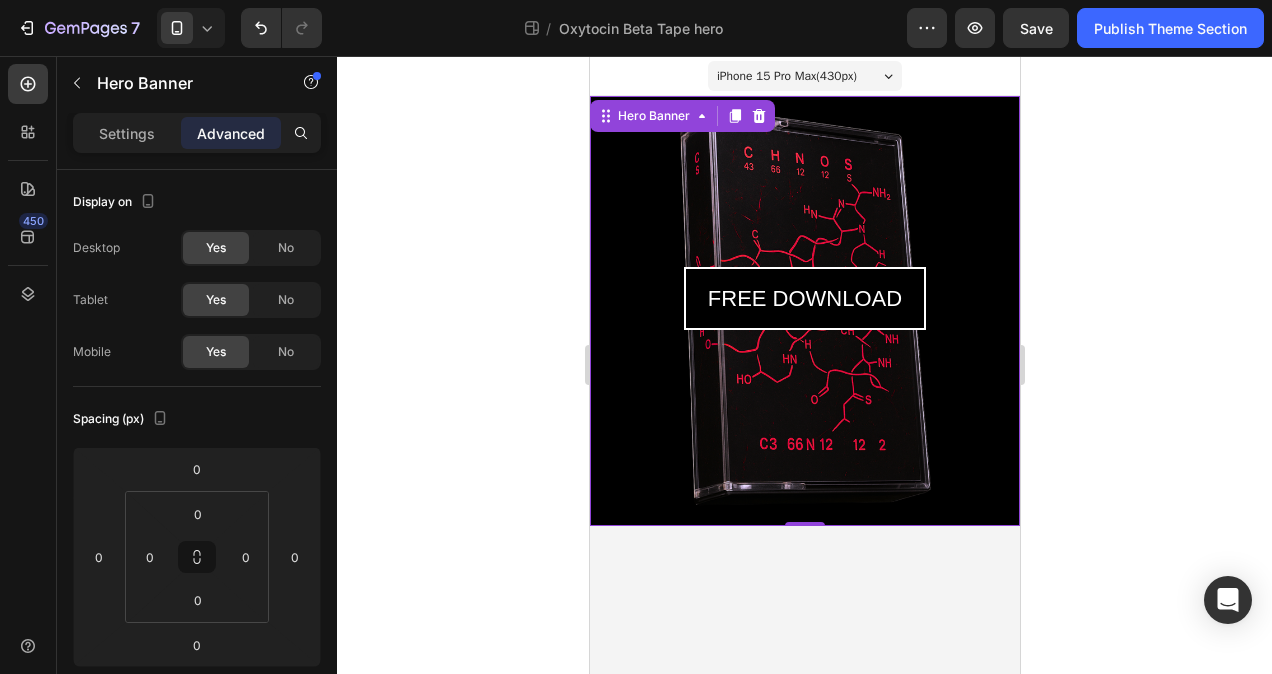 click 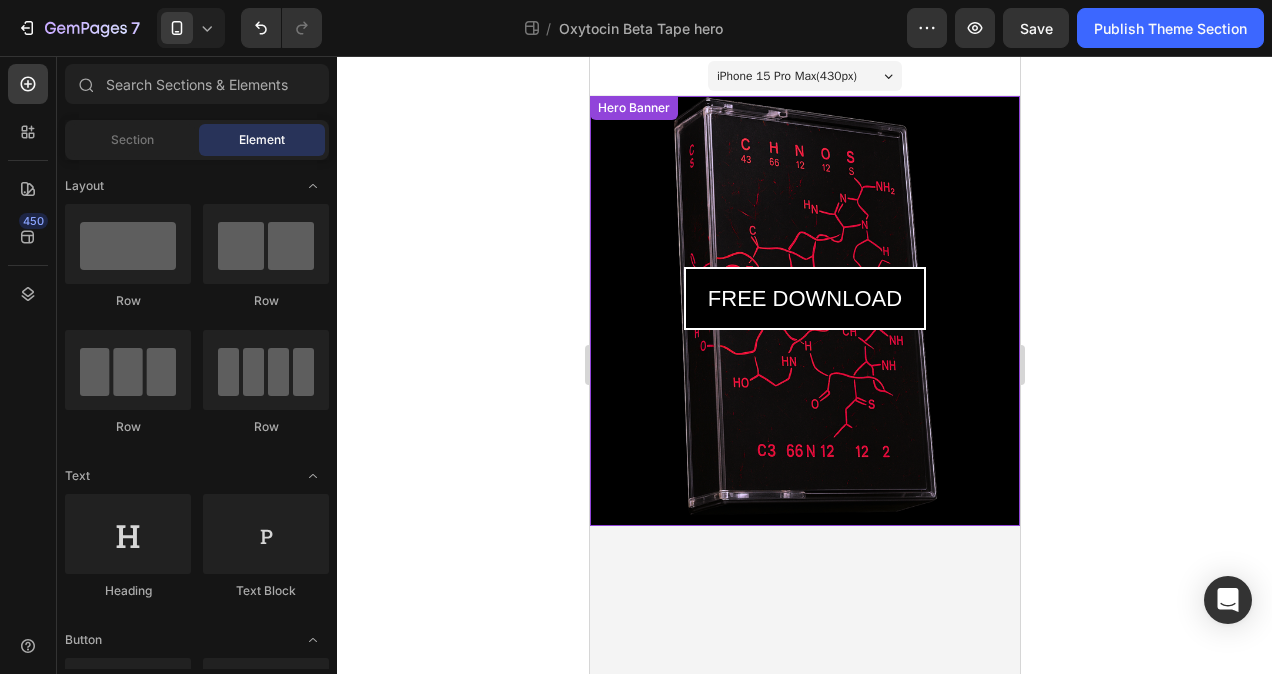 click on "Hero Banner" at bounding box center [633, 108] 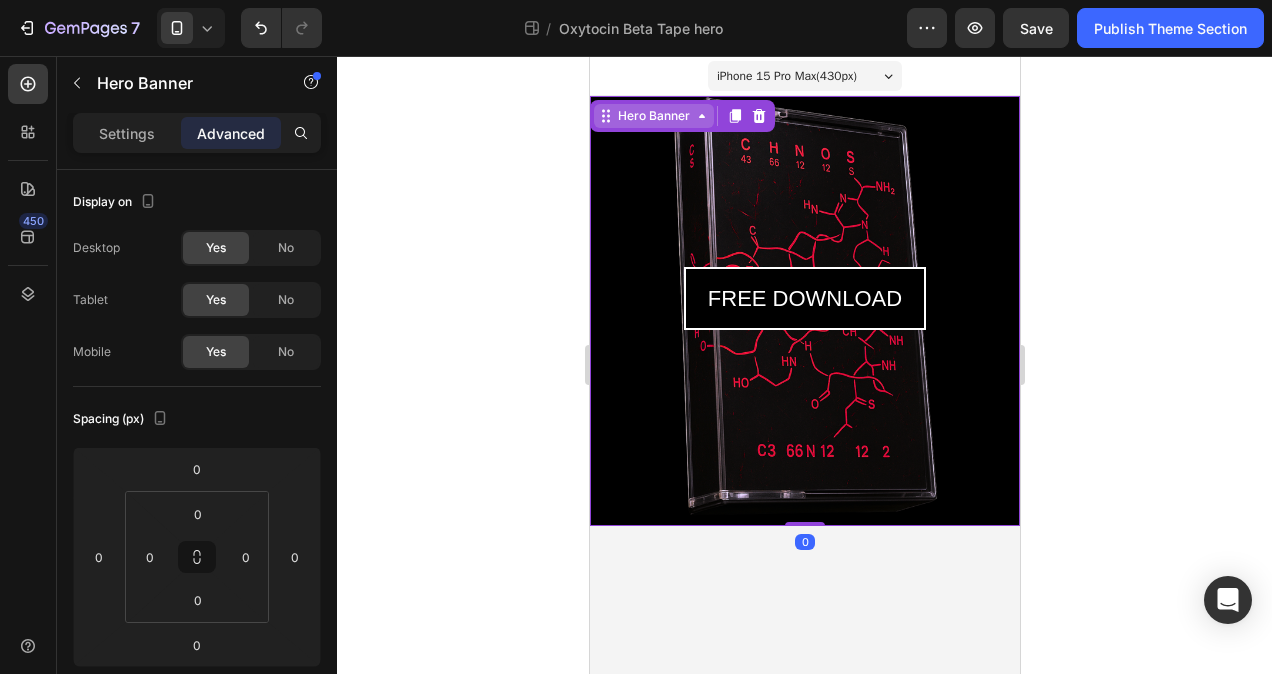 click 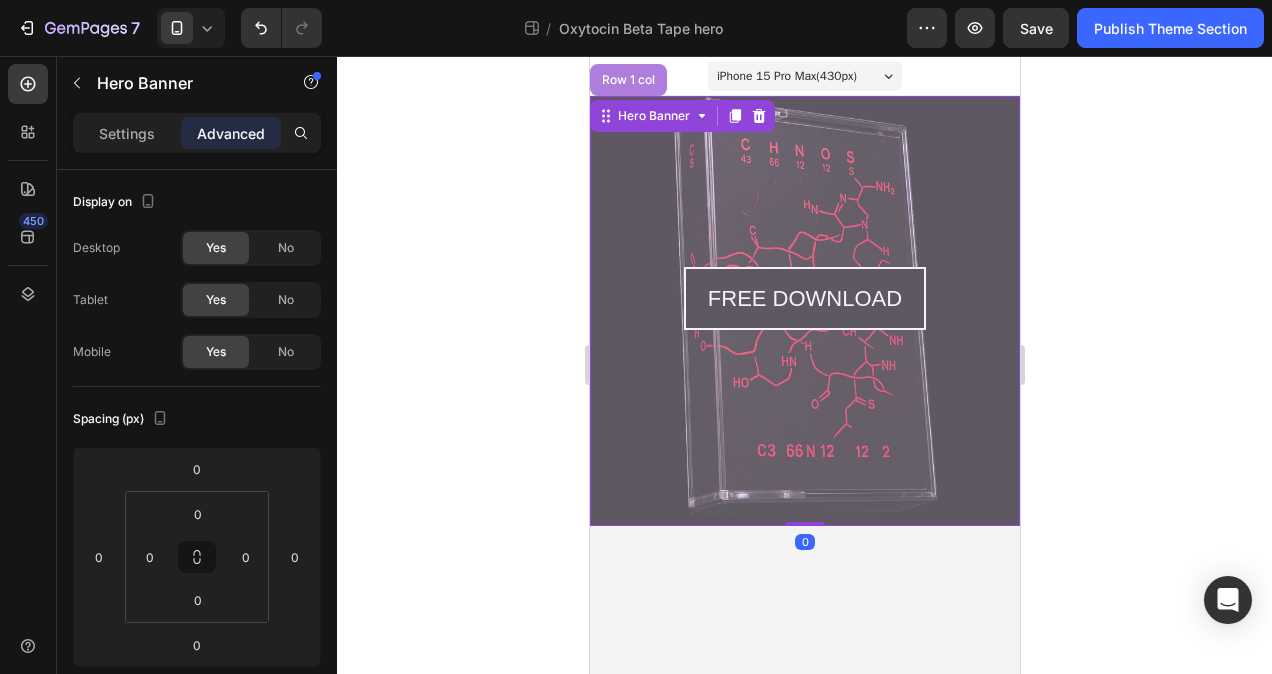 click on "Row 1 col" at bounding box center [627, 80] 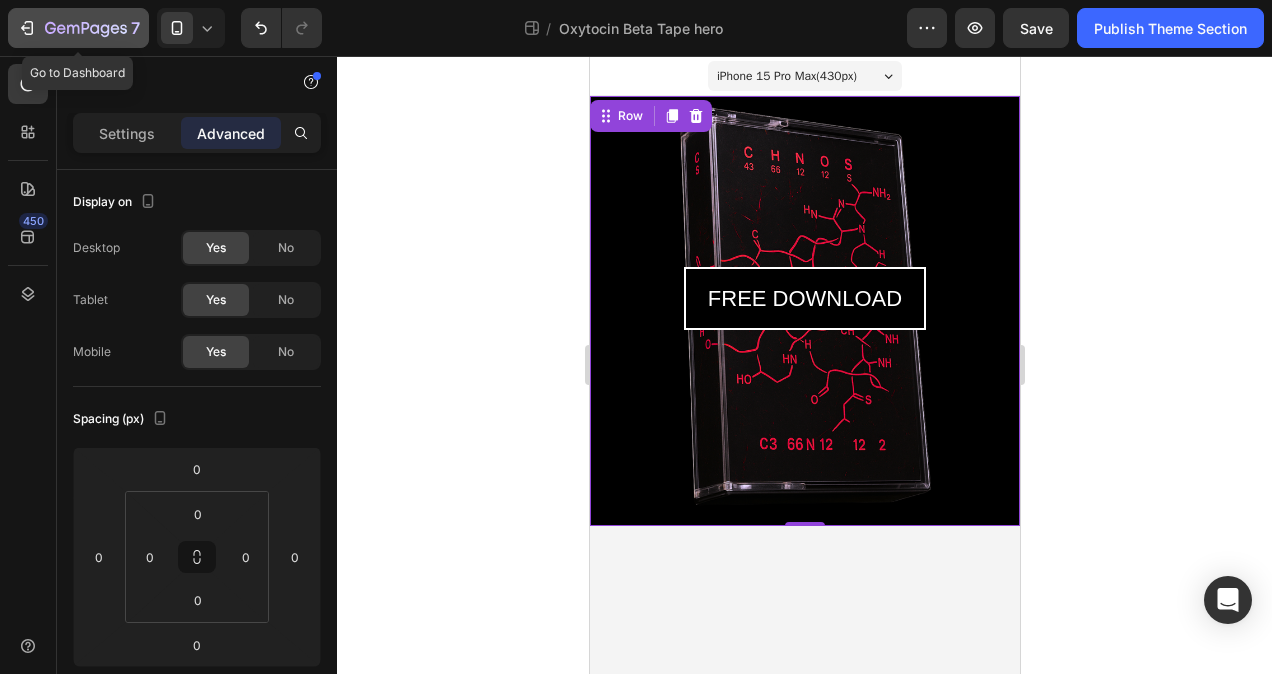 click 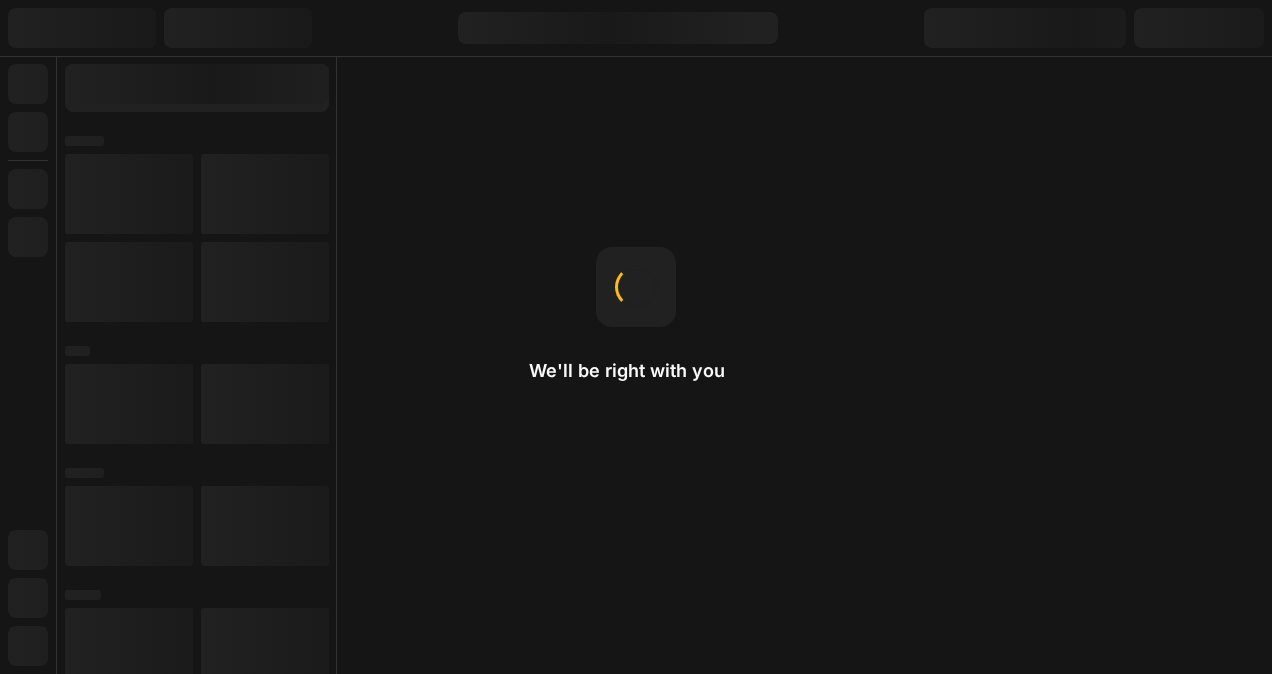 scroll, scrollTop: 0, scrollLeft: 0, axis: both 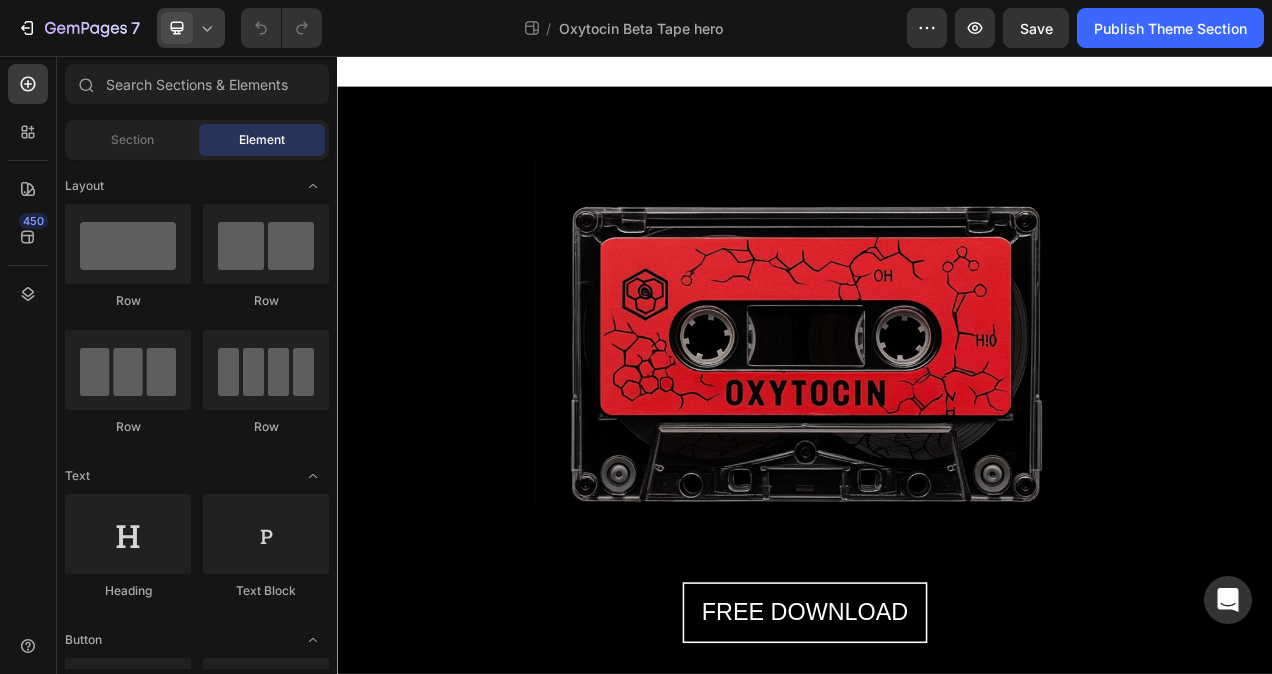 click 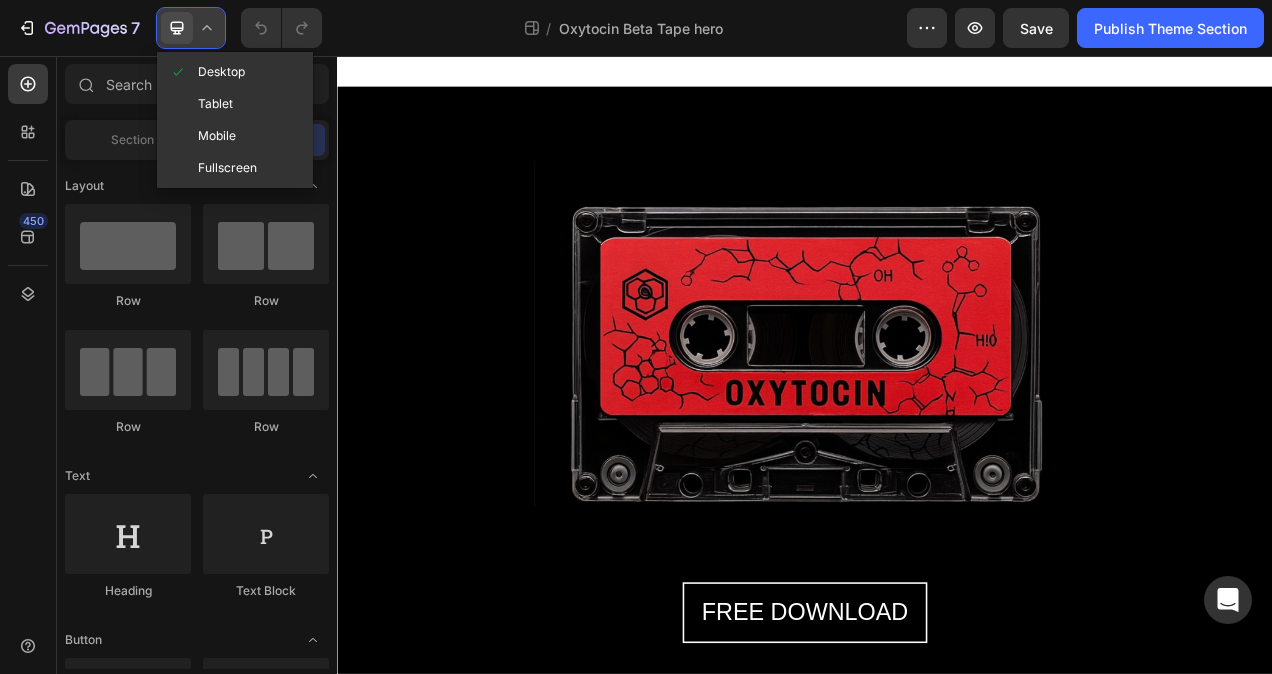 click 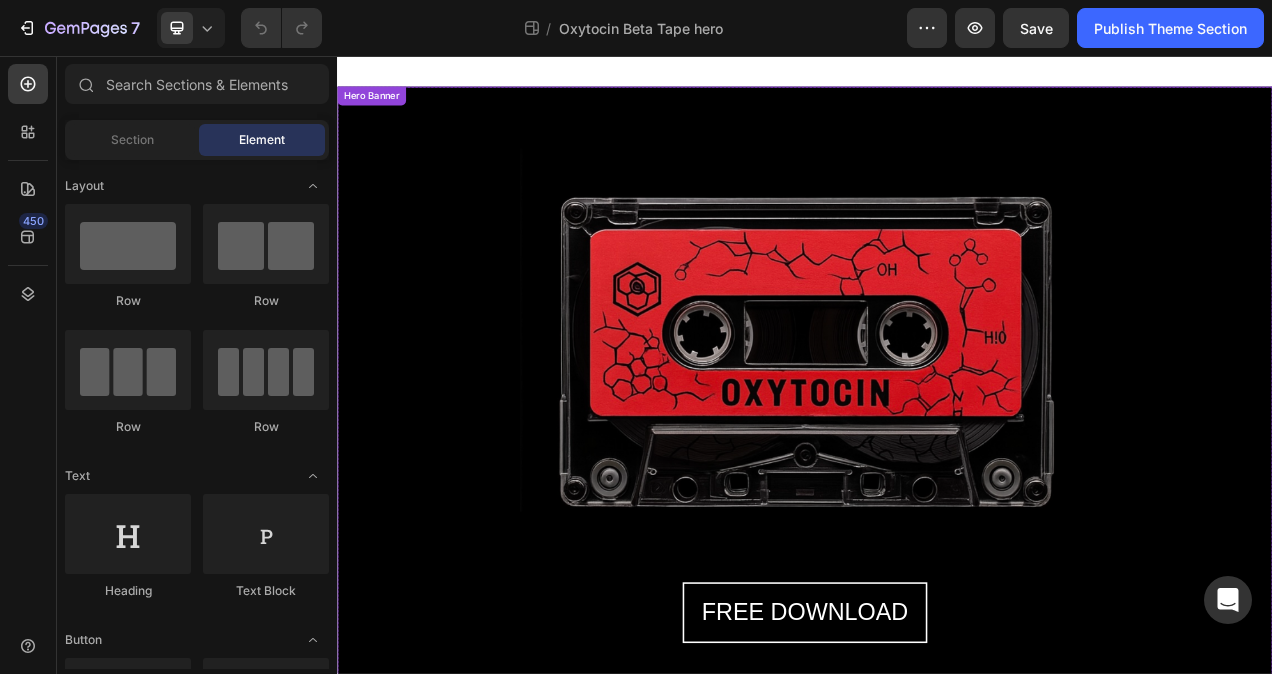 click on "FREE DOWNLOAD Button" at bounding box center (937, 496) 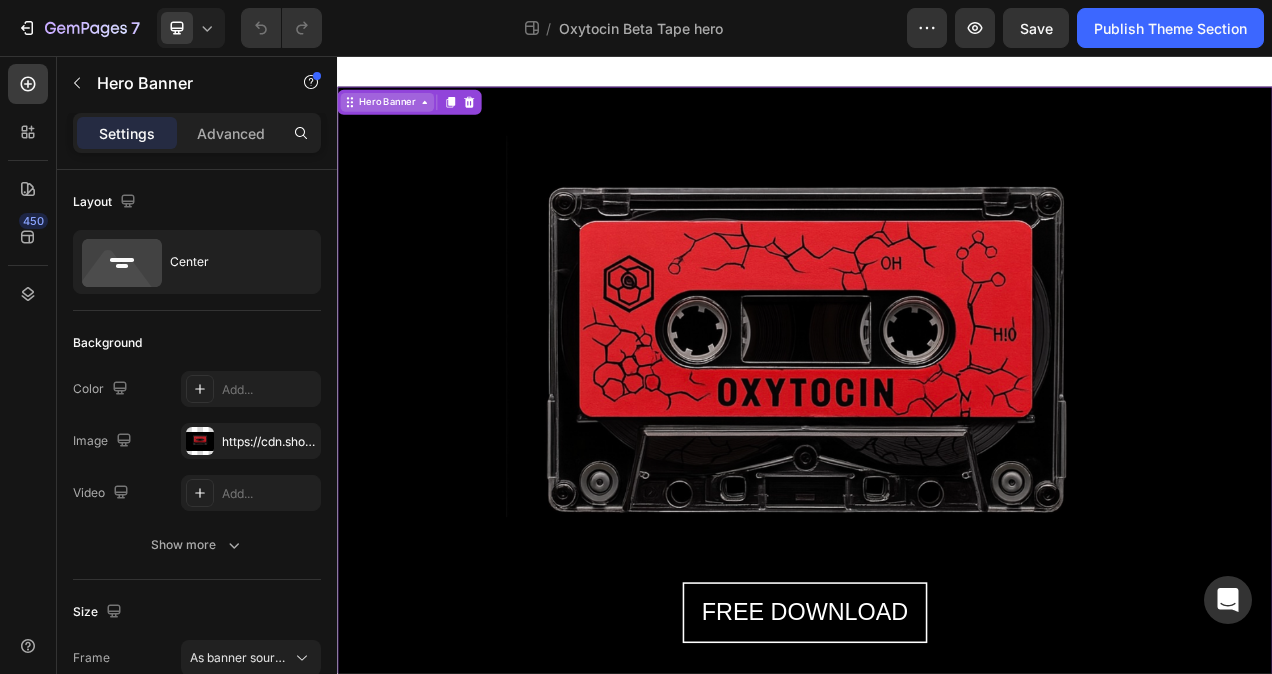 click 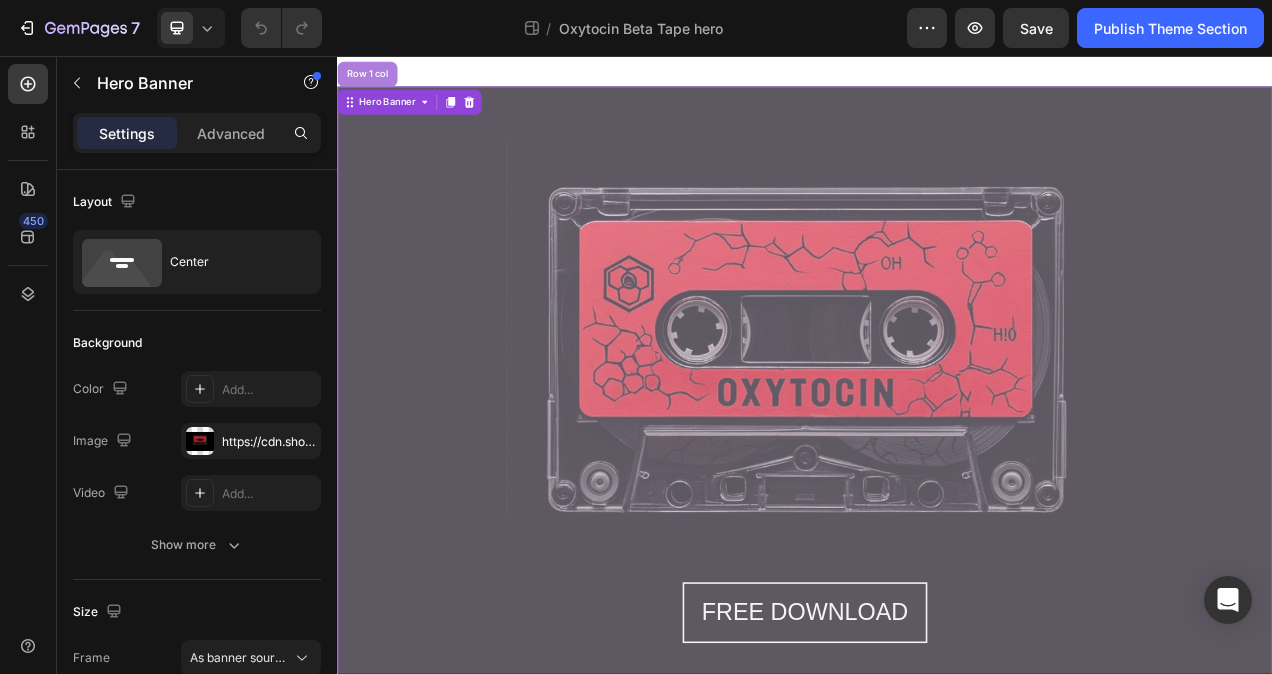 click on "Row 1 col" at bounding box center (375, 80) 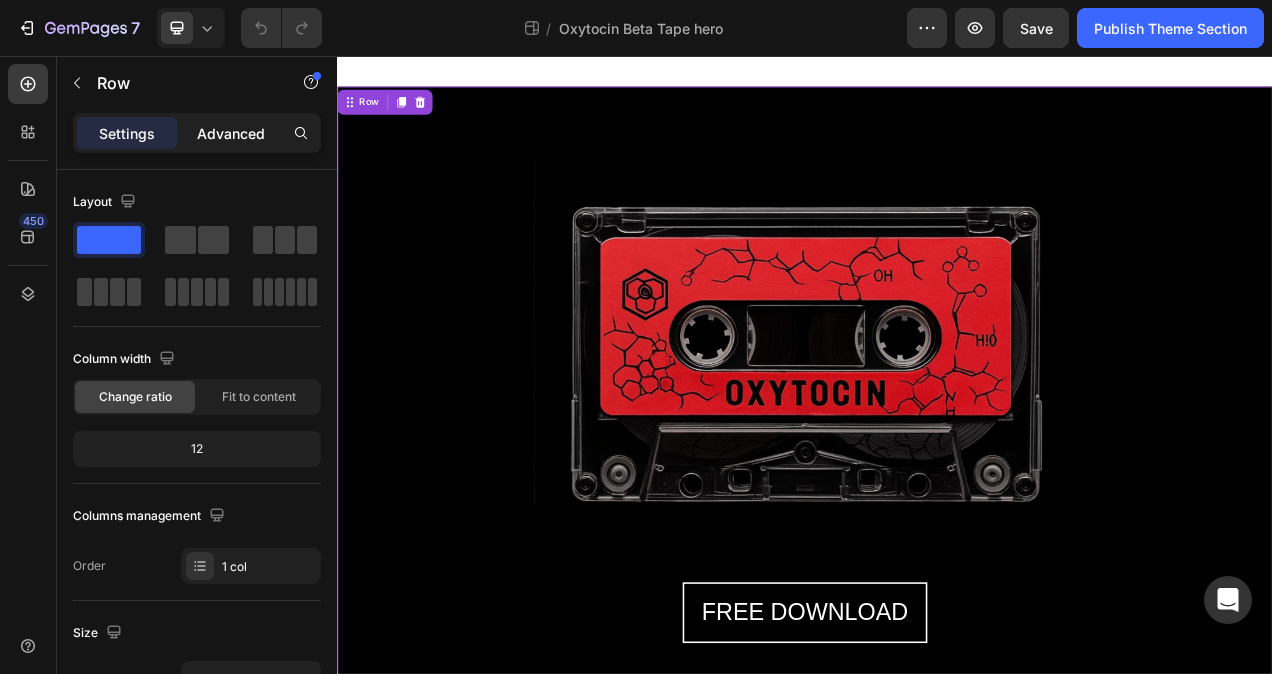 click on "Advanced" at bounding box center [231, 133] 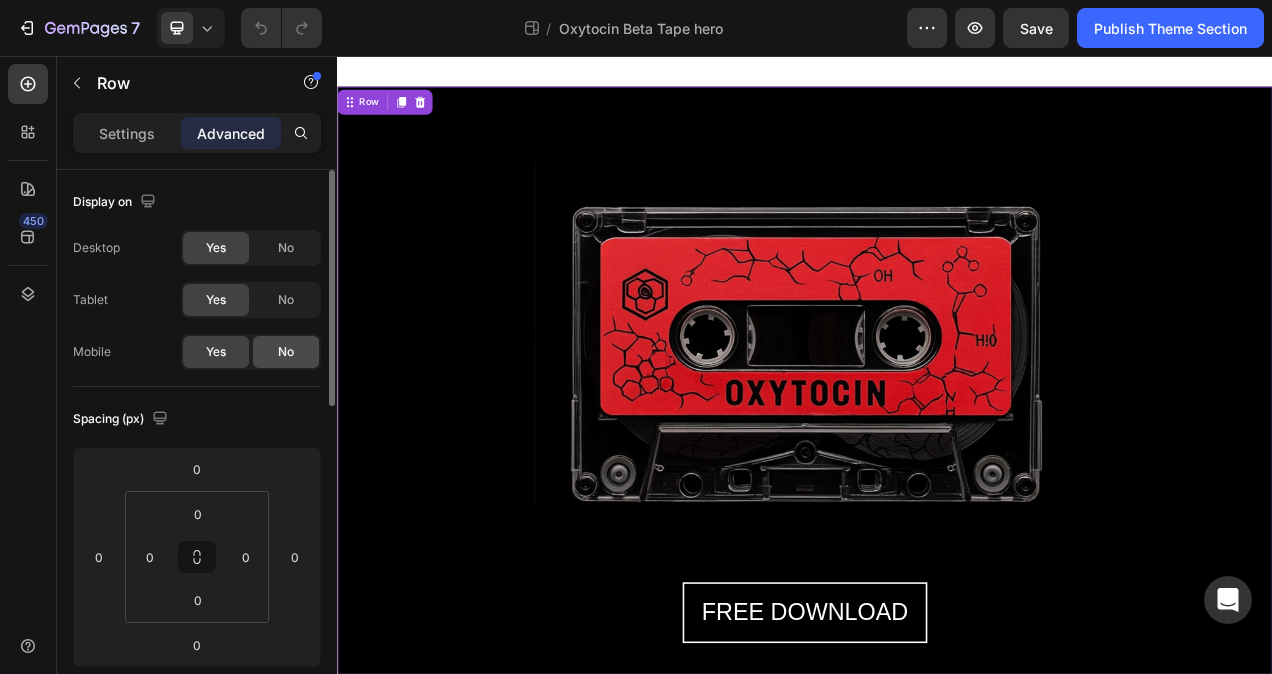 click on "No" 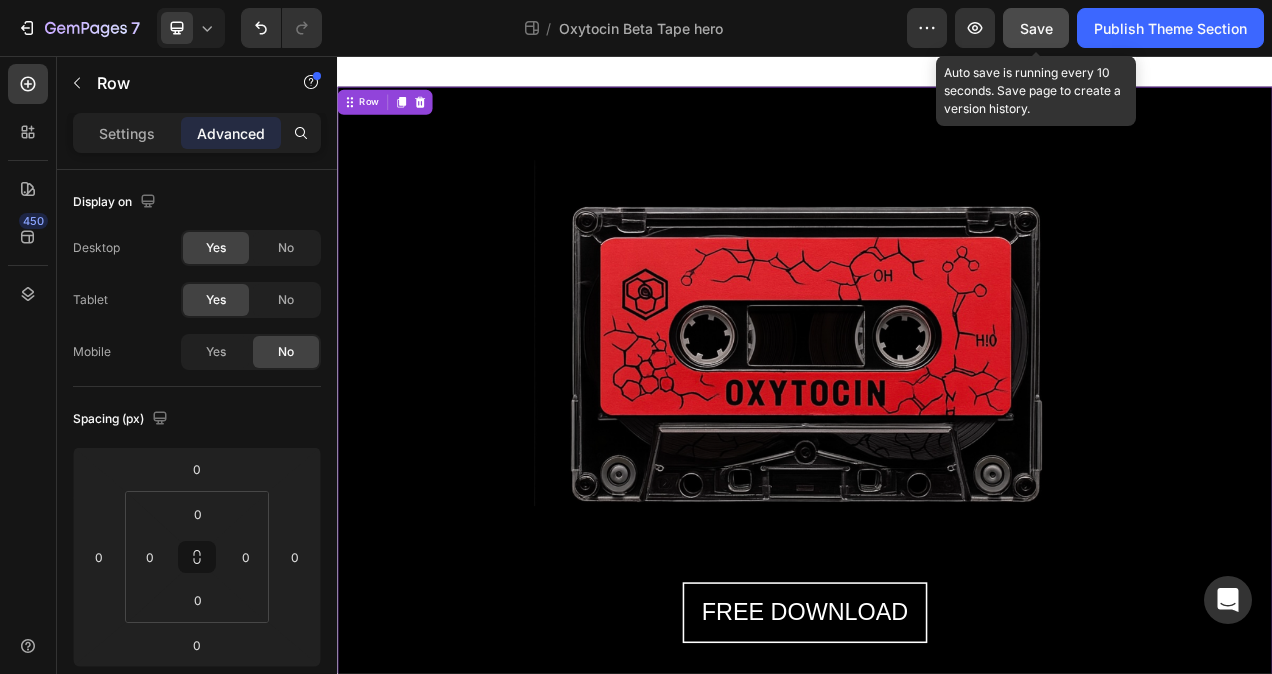 click on "Save" at bounding box center [1036, 28] 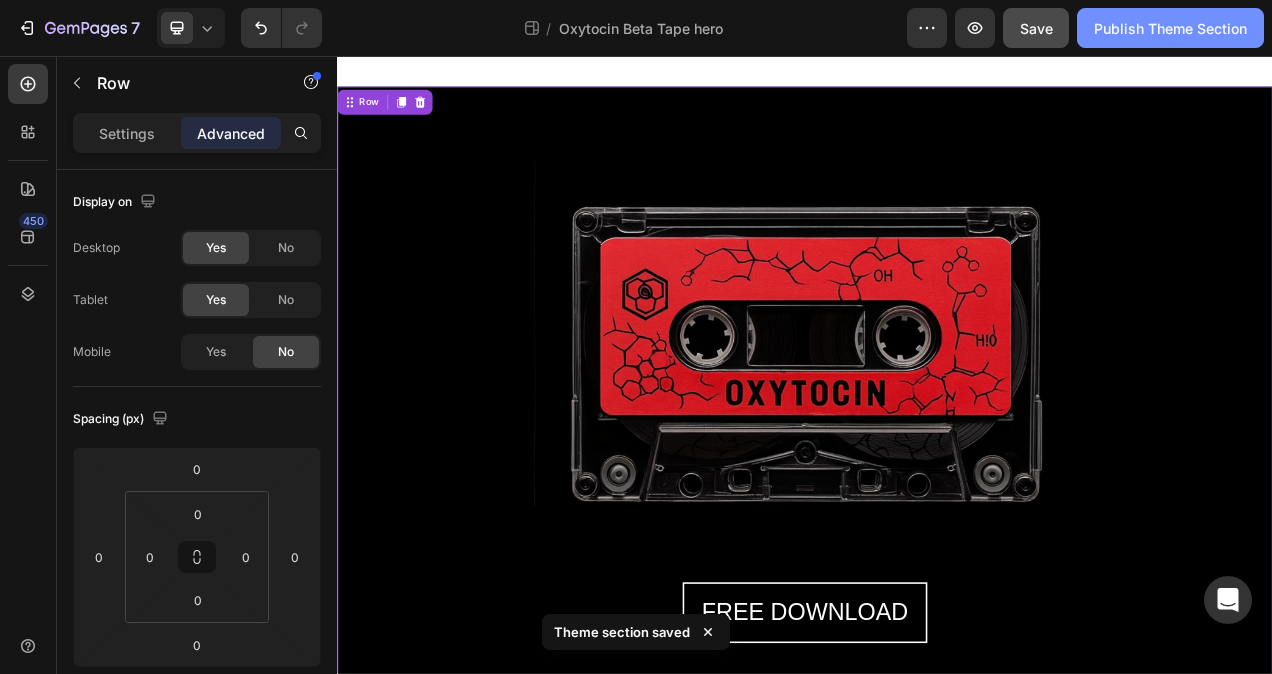 click on "Publish Theme Section" at bounding box center [1170, 28] 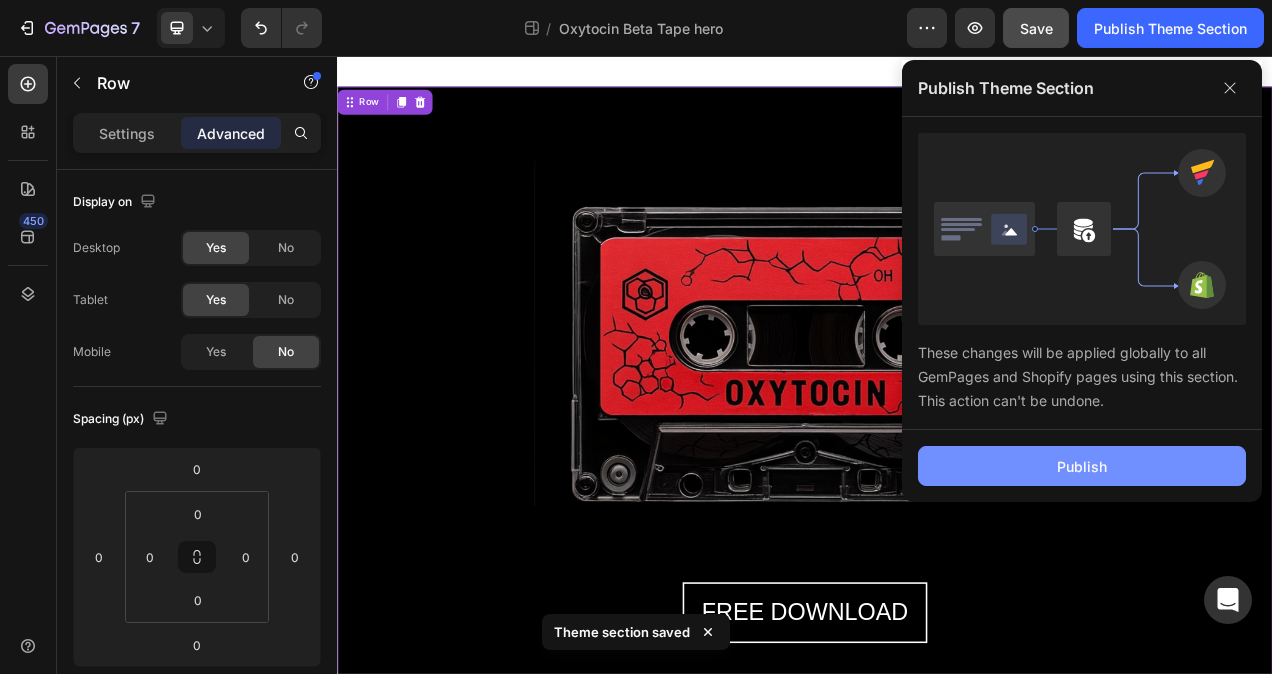click on "Publish" 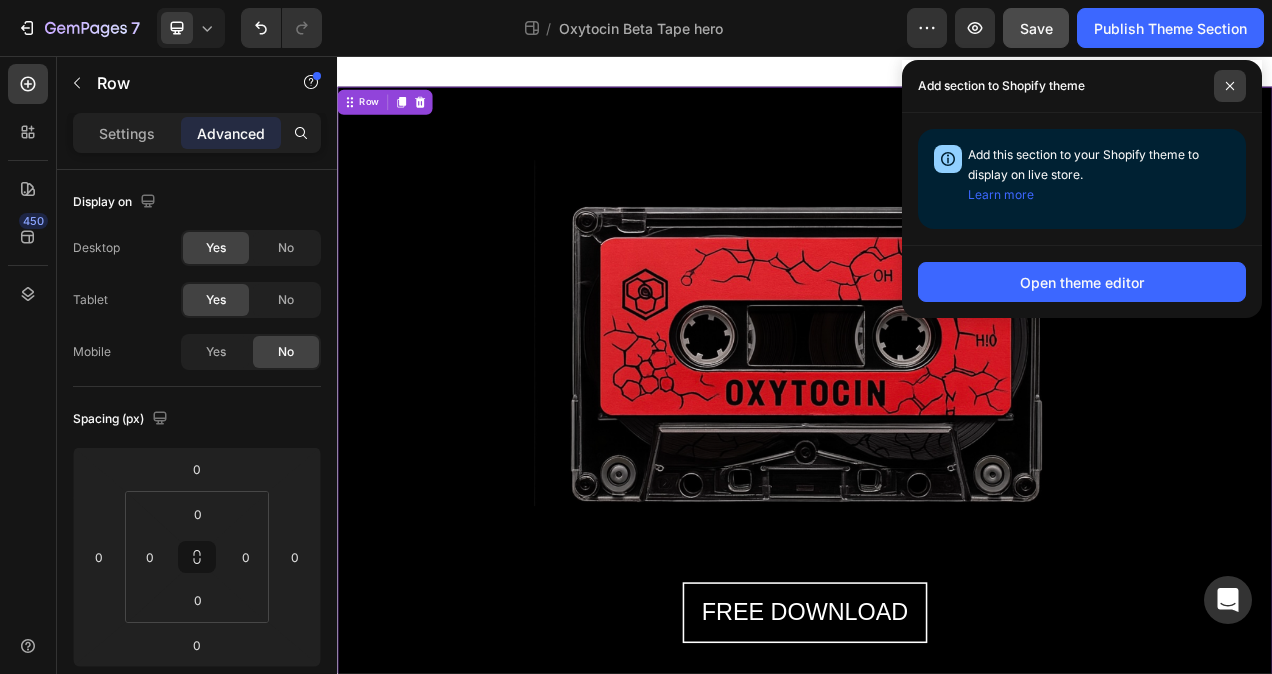 click at bounding box center (1230, 86) 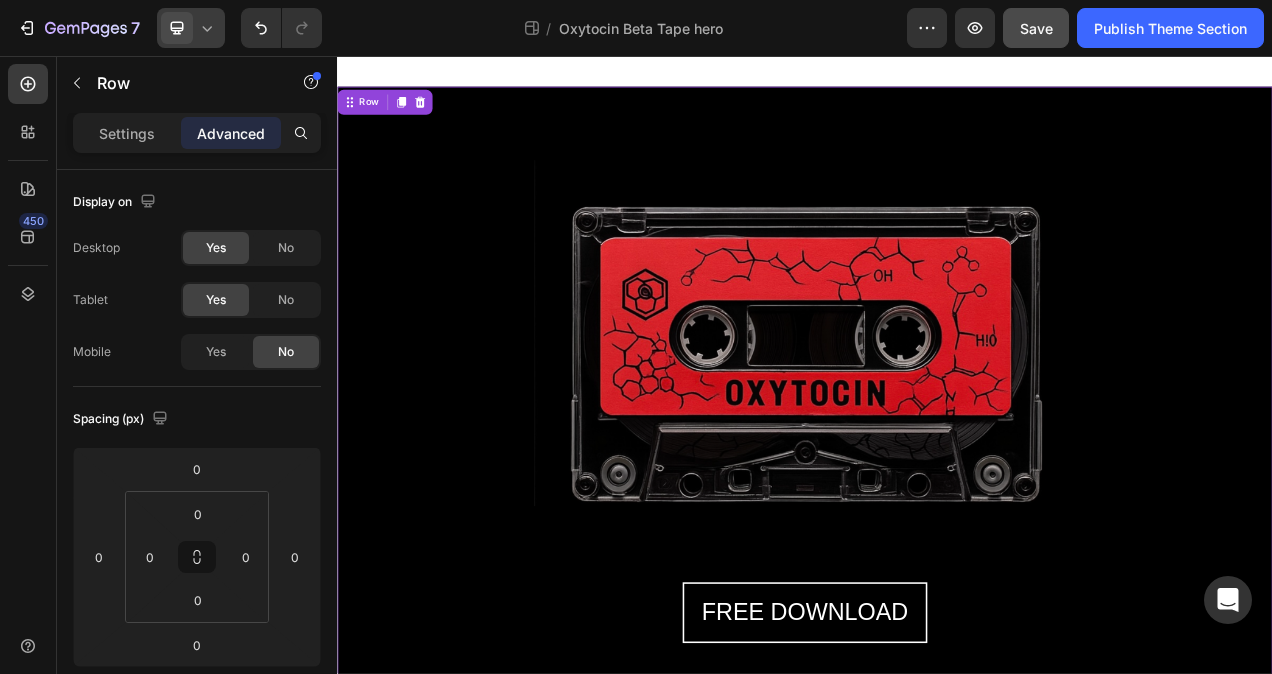 click 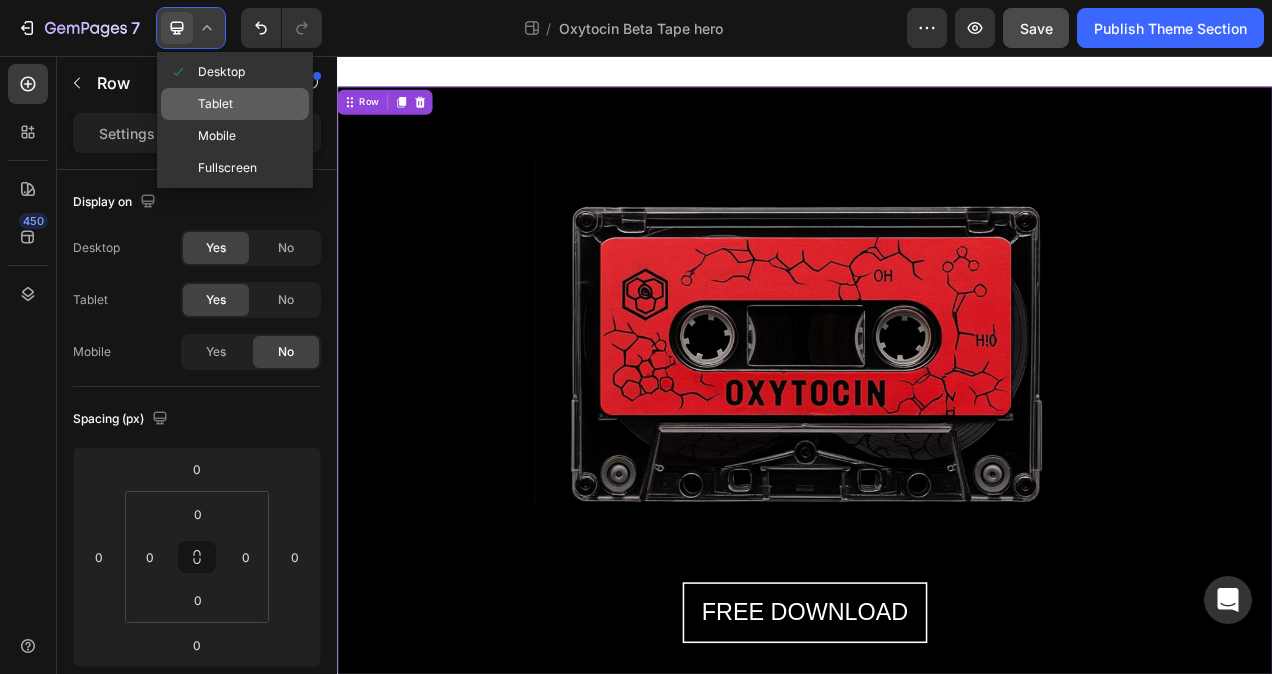 click on "Tablet" at bounding box center [215, 104] 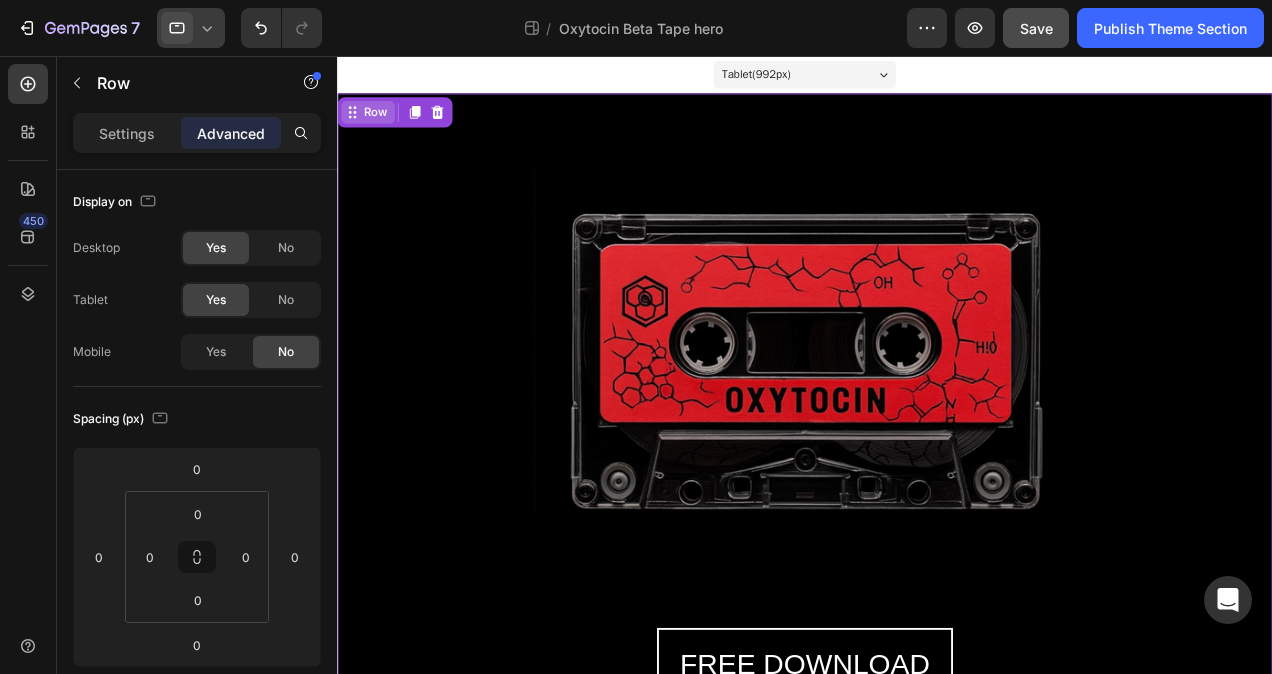 click on "Row" at bounding box center (377, 116) 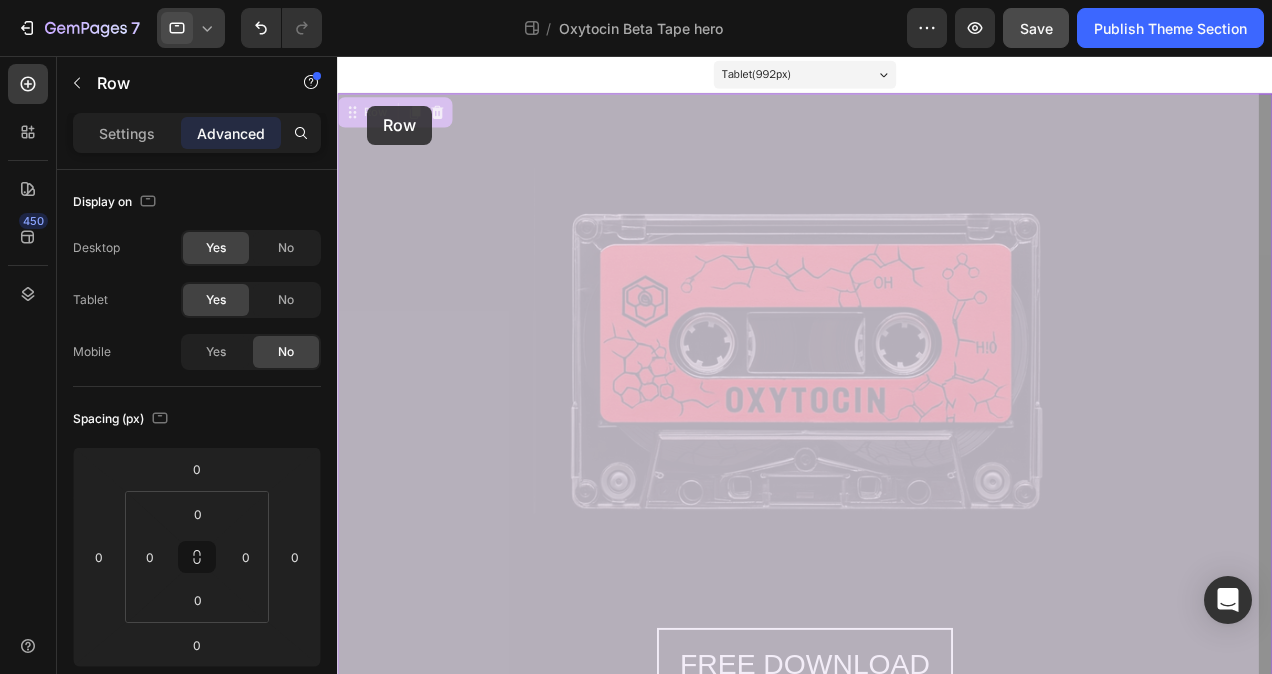 drag, startPoint x: 380, startPoint y: 118, endPoint x: 373, endPoint y: 107, distance: 13.038404 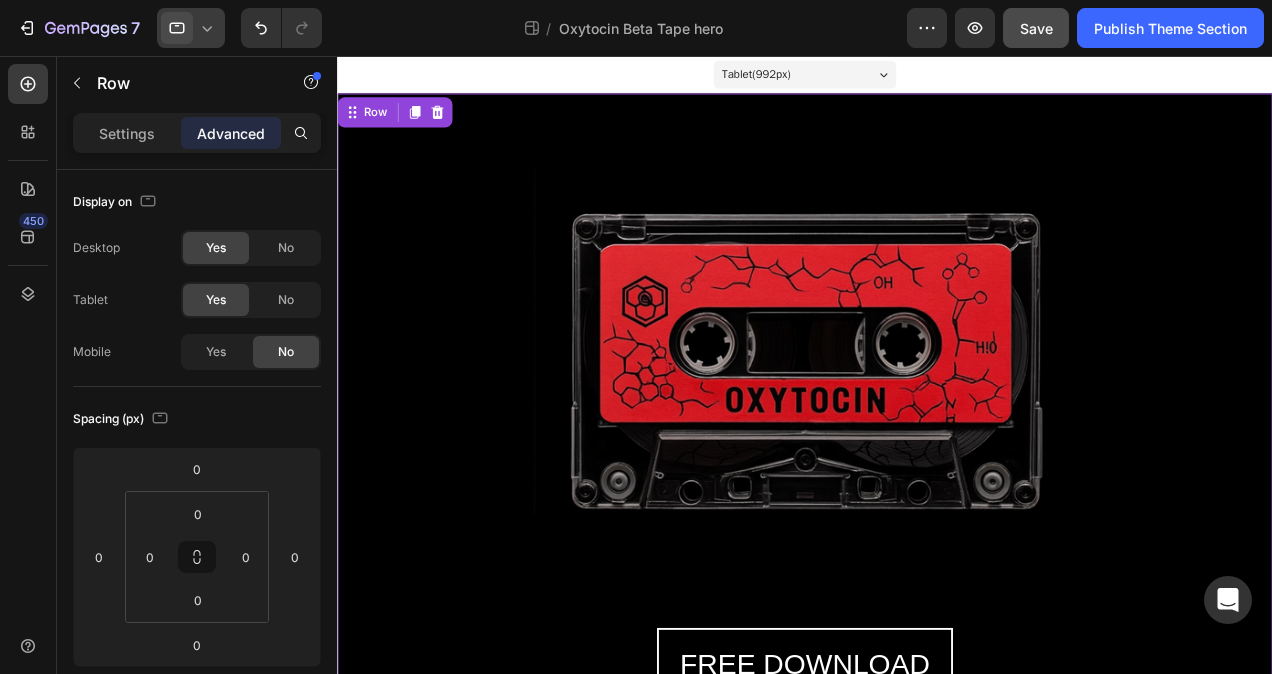 click 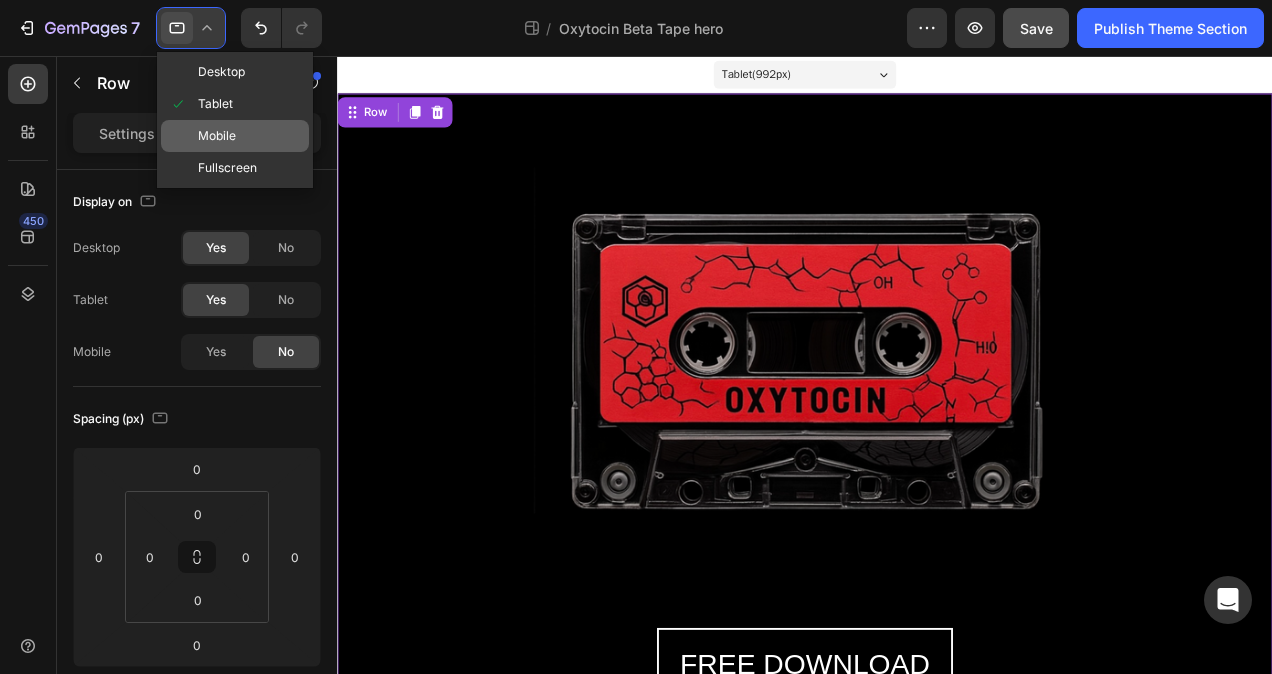 click on "Mobile" at bounding box center (217, 136) 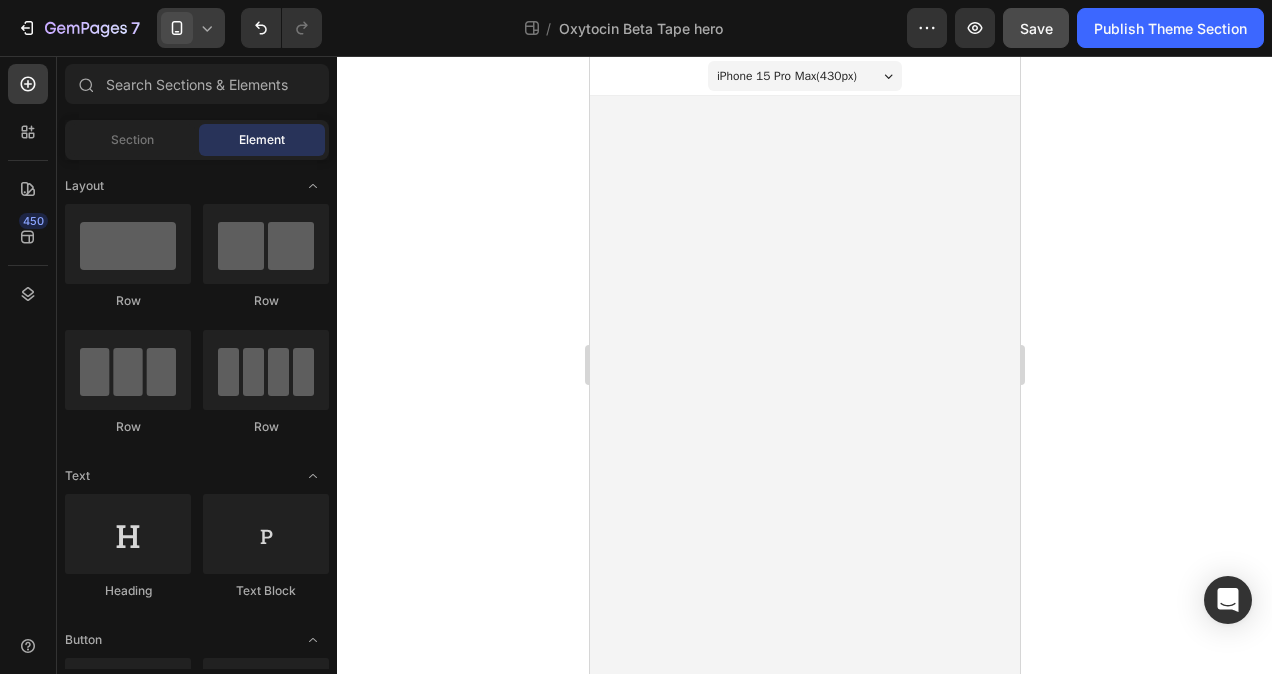 click on "iPhone 15 Pro Max  ( 430 px) iPhone 13 Mini iPhone 13 Pro iPhone 11 Pro Max iPhone 15 Pro Max Pixel 7 Galaxy S8+ Galaxy S20 Ultra iPad Mini iPad Air iPad Pro FREE DOWNLOAD Button Hero Banner Row   0 Root
Drag & drop element from sidebar or
Explore Library
Add section Choose templates inspired by CRO experts Generate layout from URL or image Add blank section then drag & drop elements" at bounding box center [804, 365] 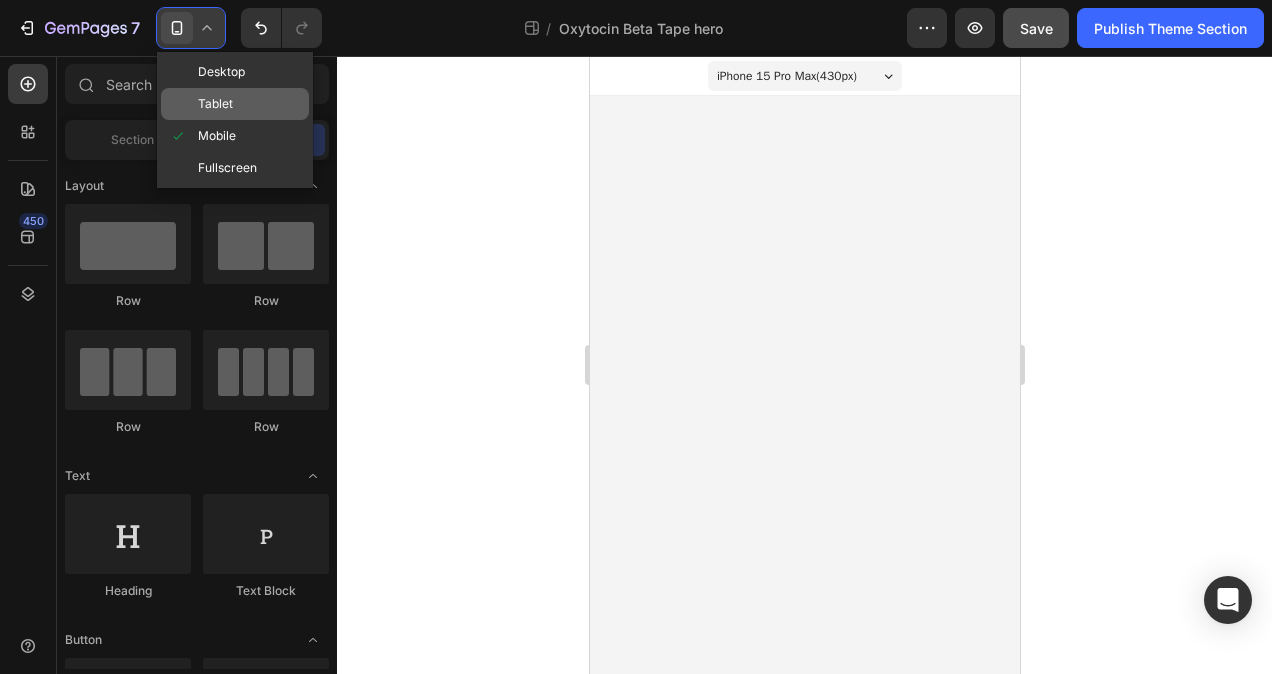 click on "Tablet" at bounding box center (215, 104) 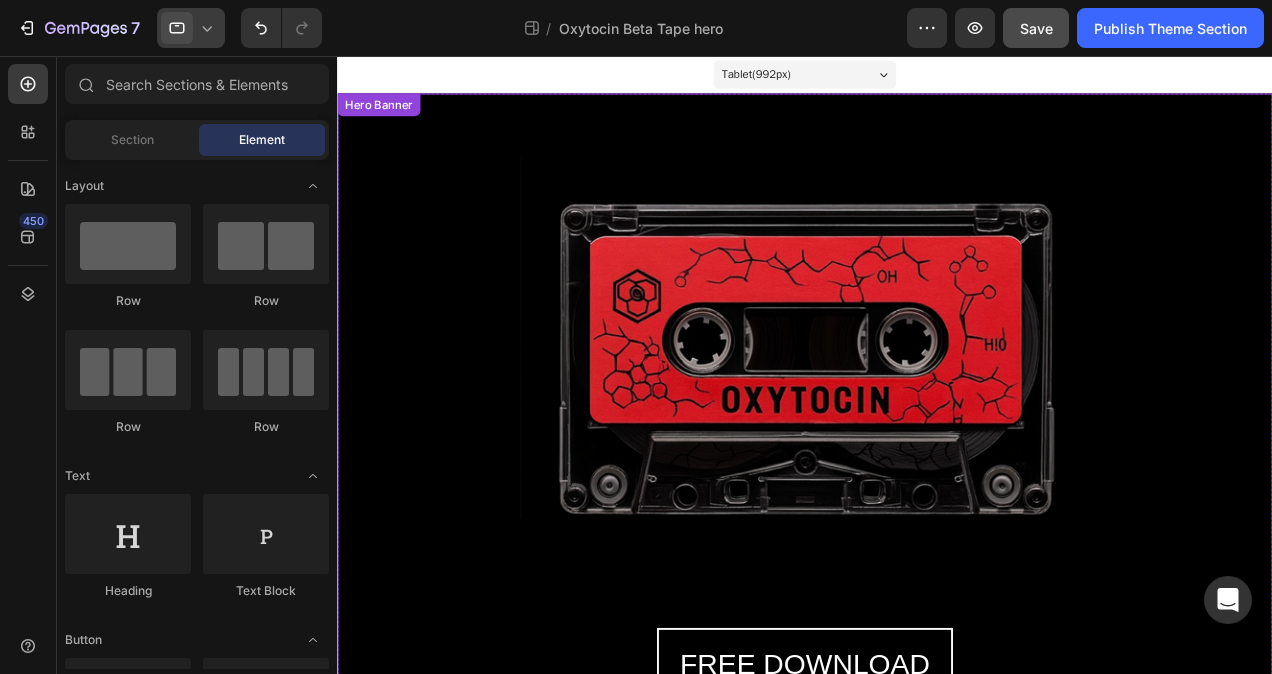 click on "Hero Banner" at bounding box center (381, 108) 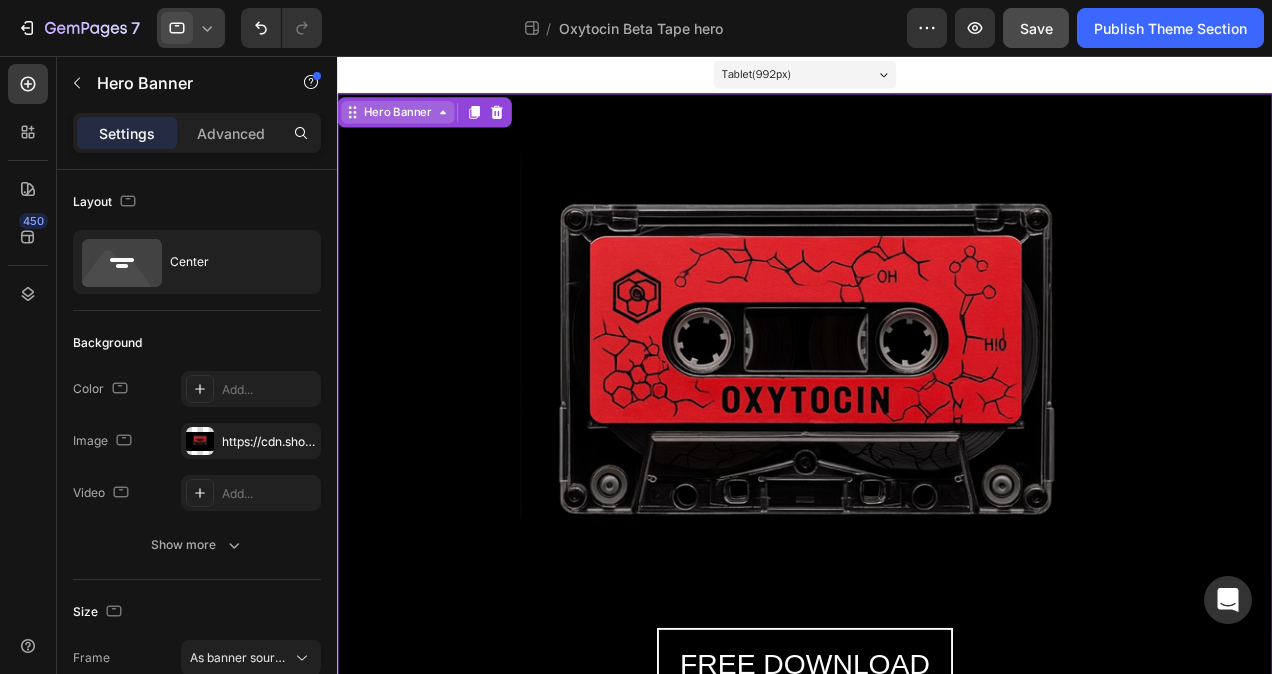 click 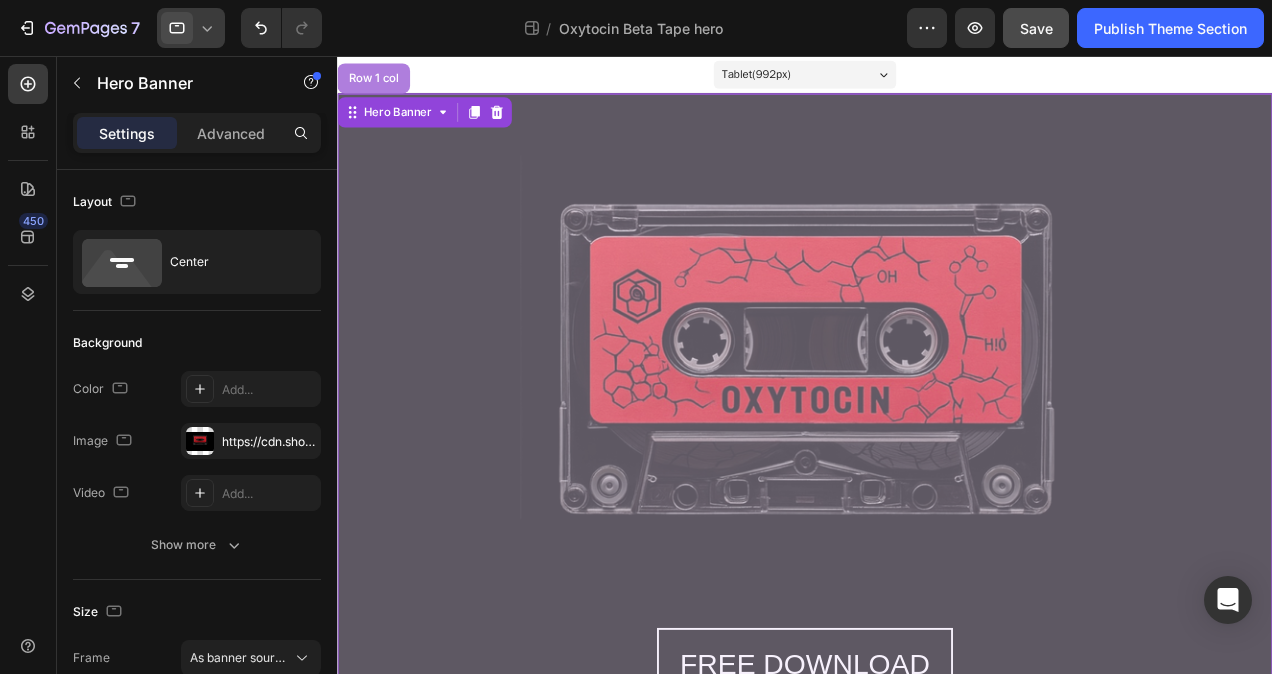 click on "Row 1 col" at bounding box center [375, 80] 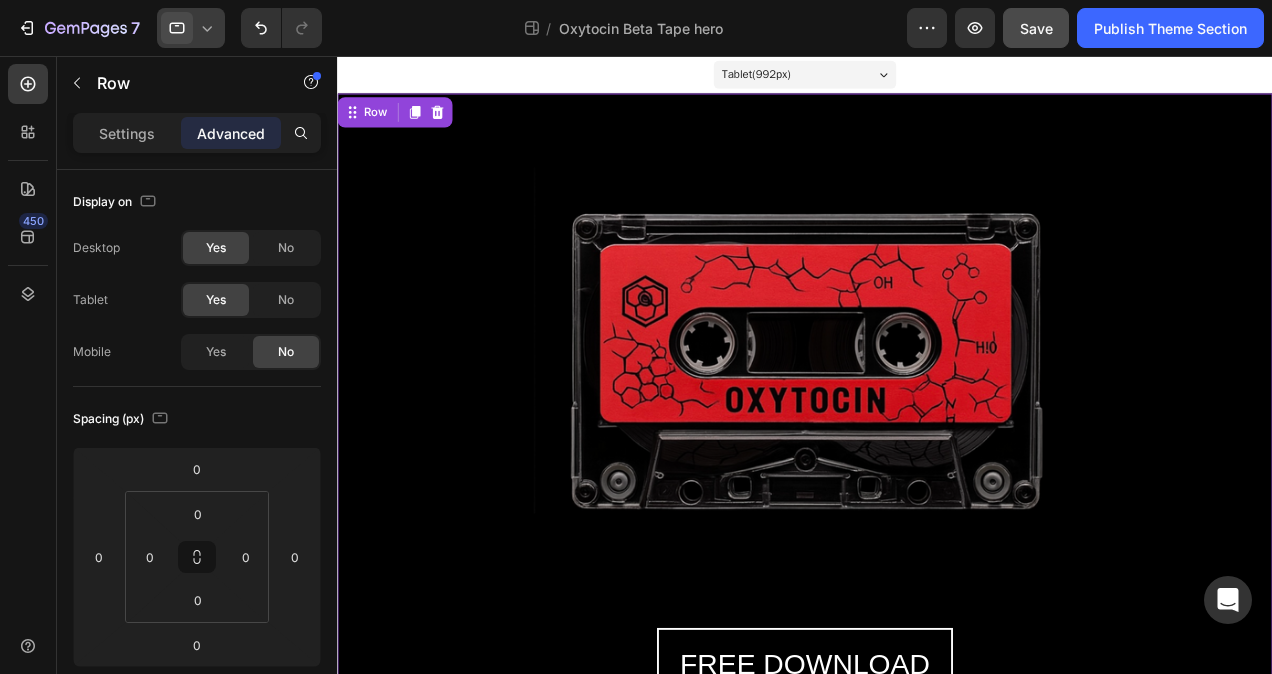 click 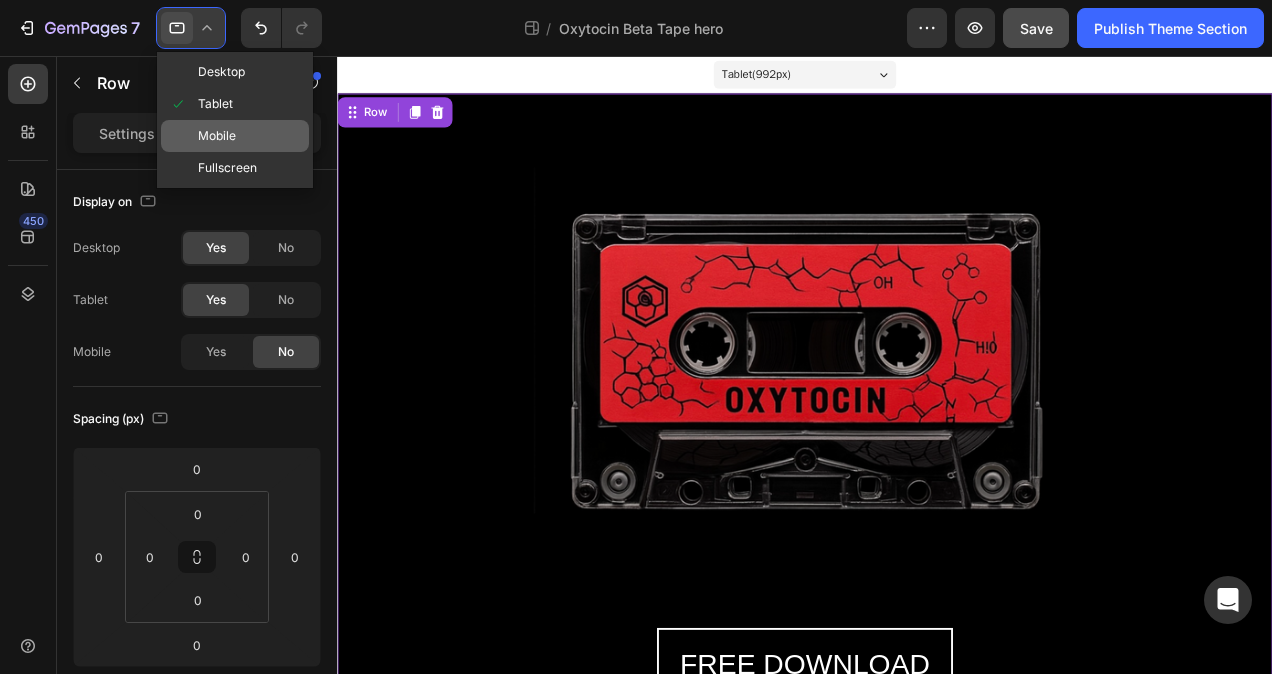click on "Mobile" at bounding box center [217, 136] 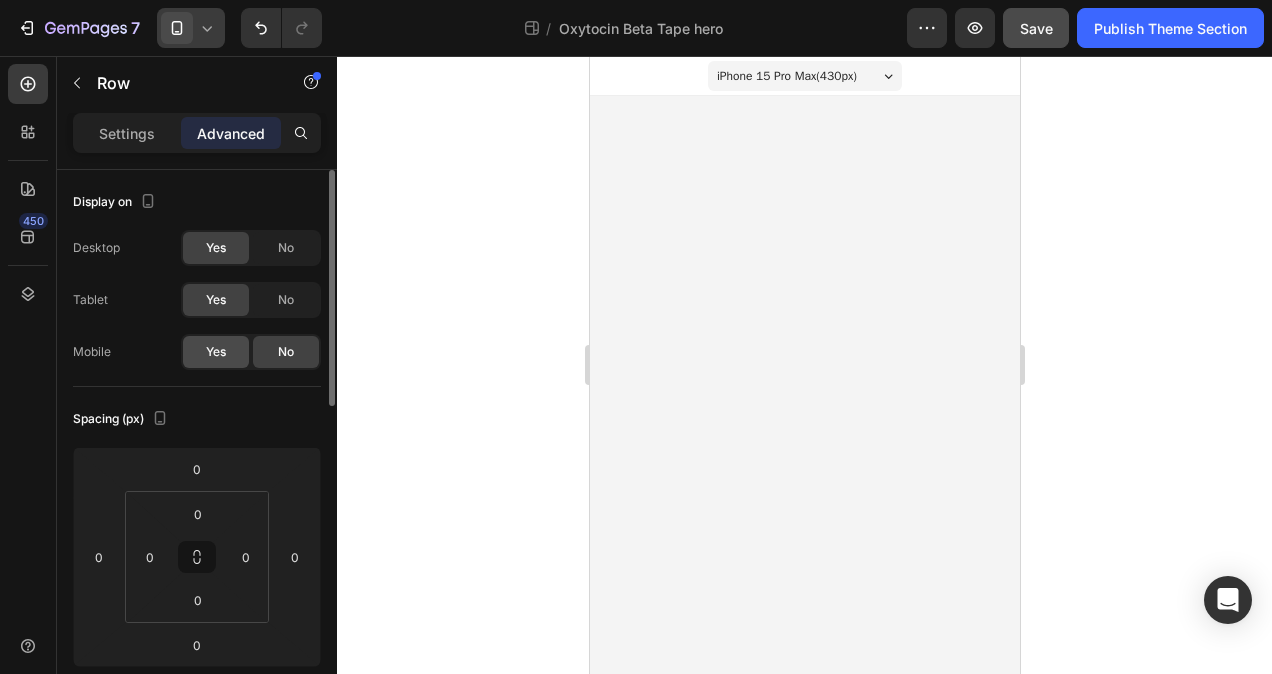 click on "Yes" 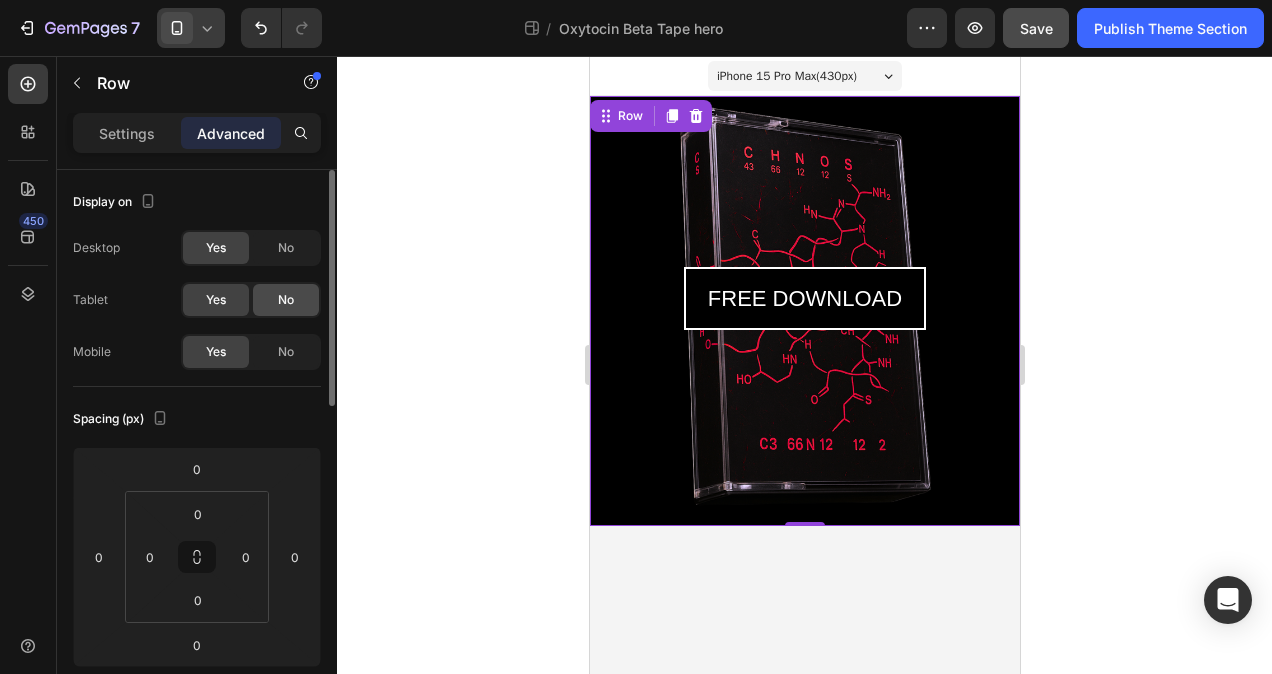 click on "No" 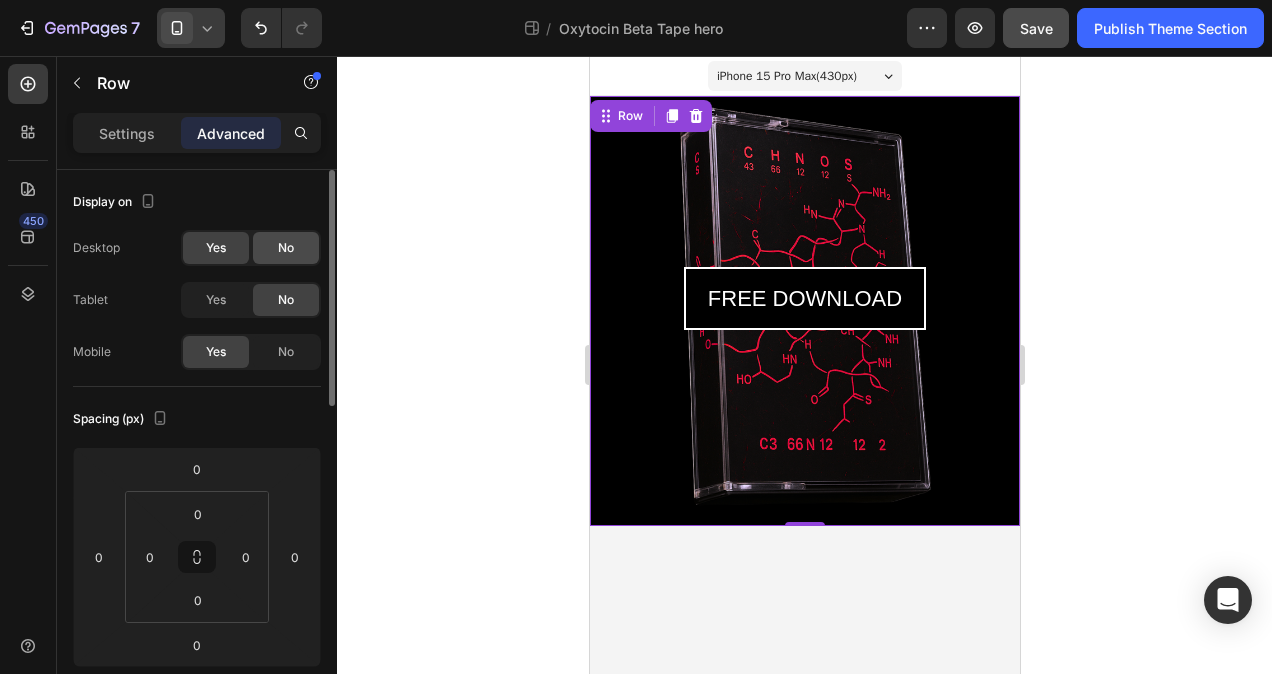 click on "No" 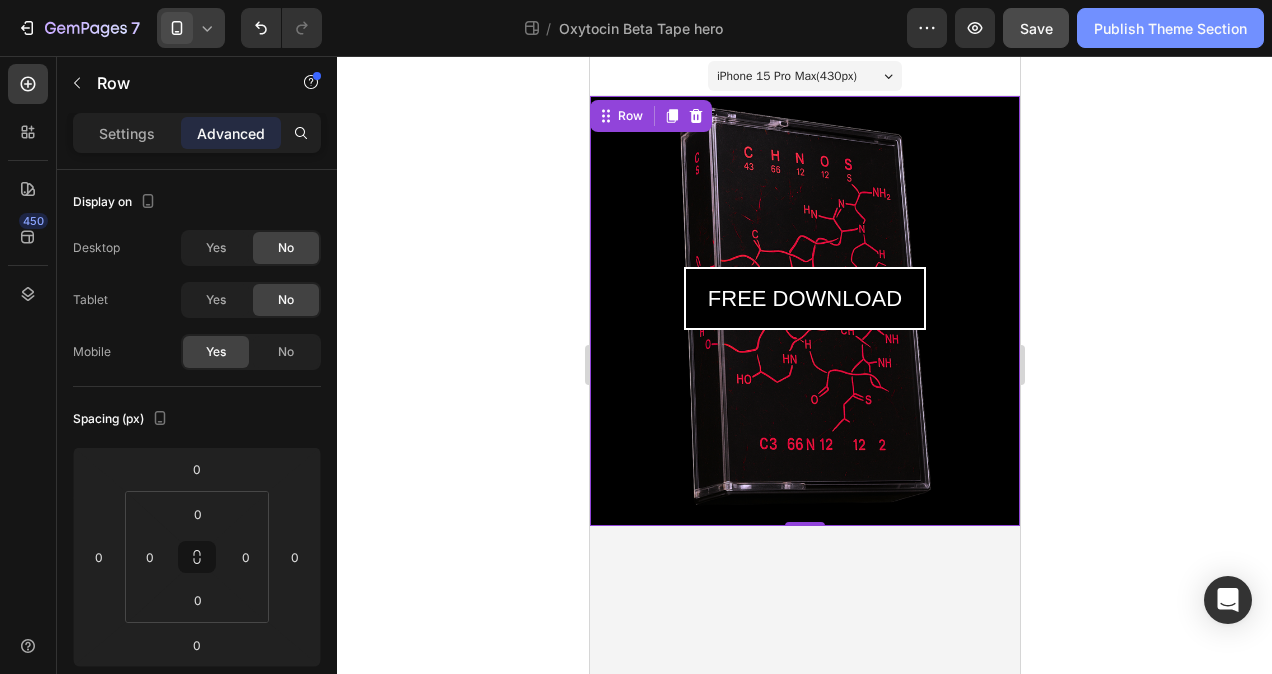 click on "Publish Theme Section" at bounding box center [1170, 28] 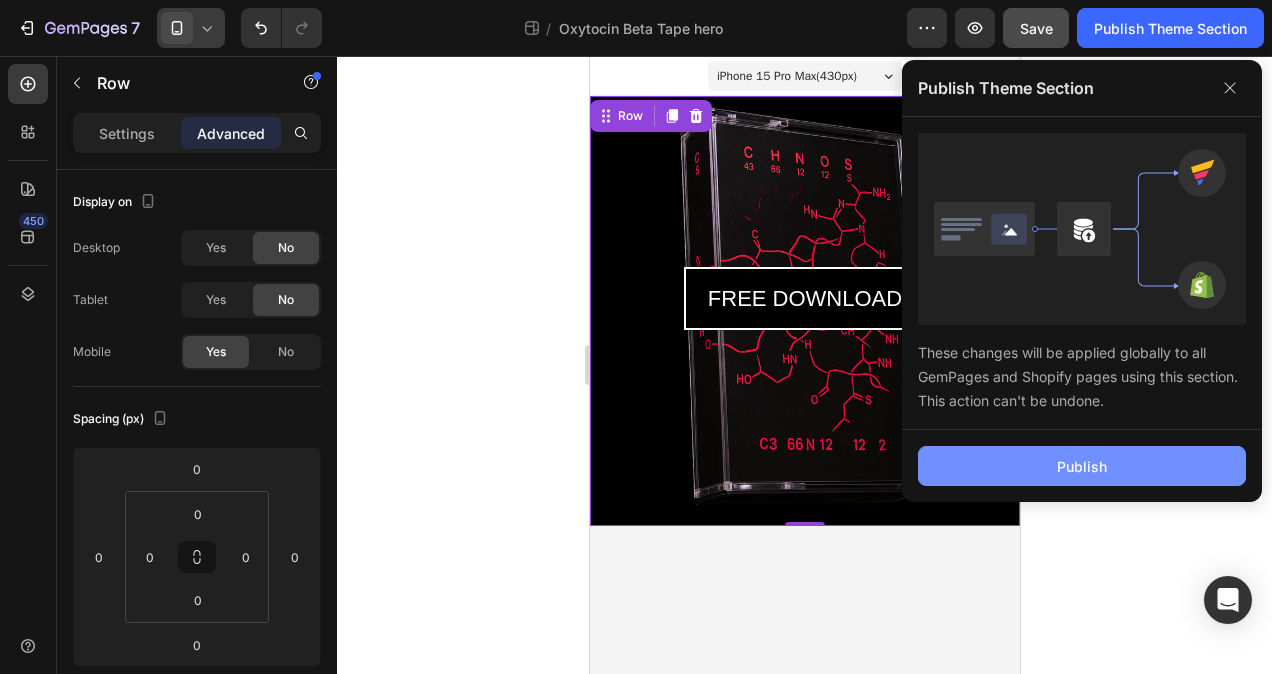 click on "Publish" at bounding box center (1082, 466) 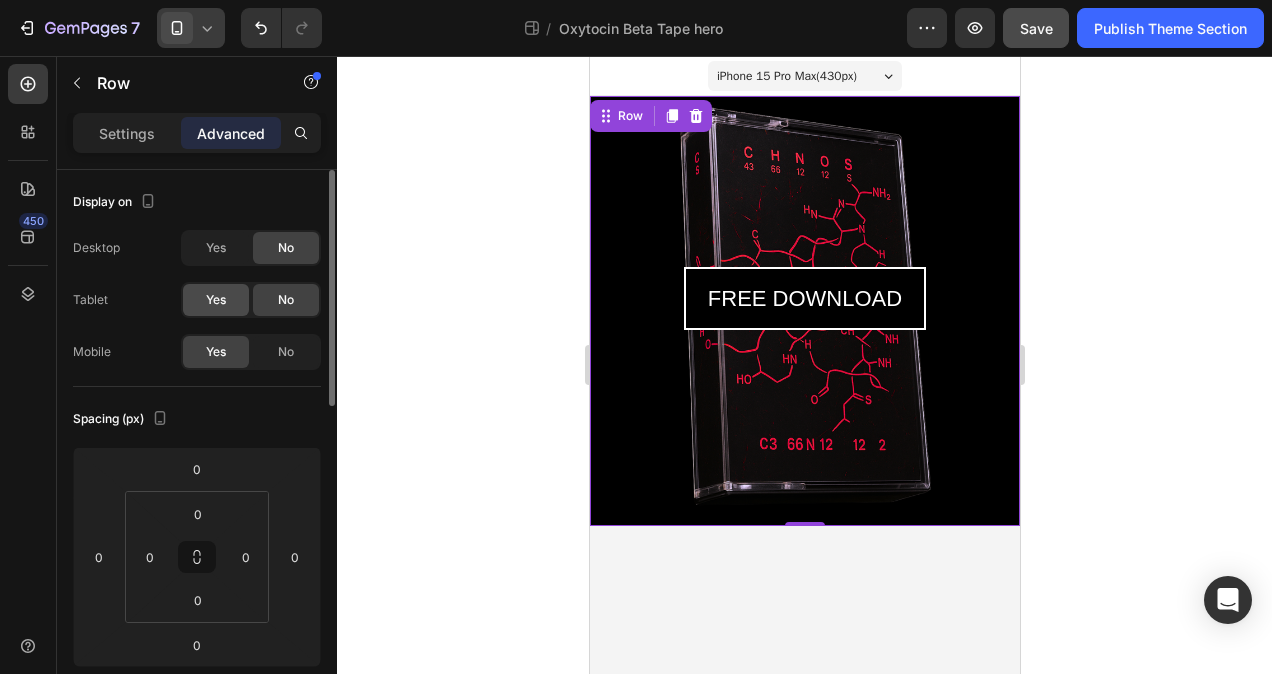 click on "Yes" 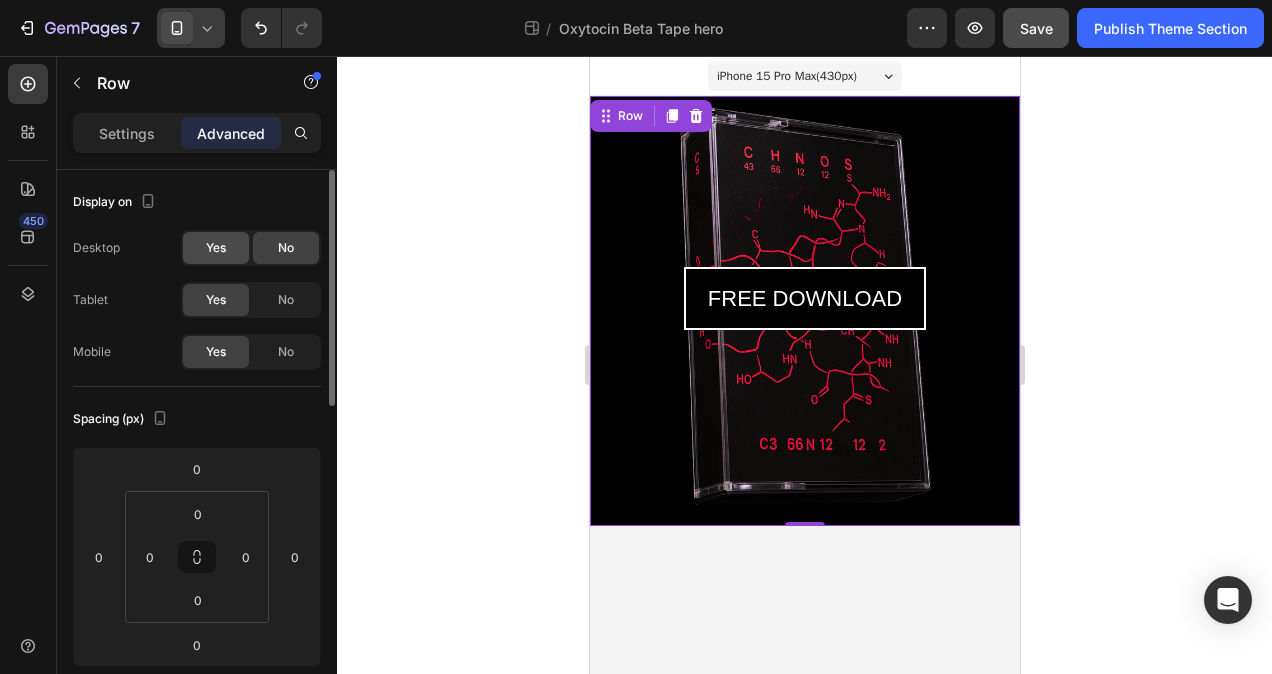 click on "Yes" 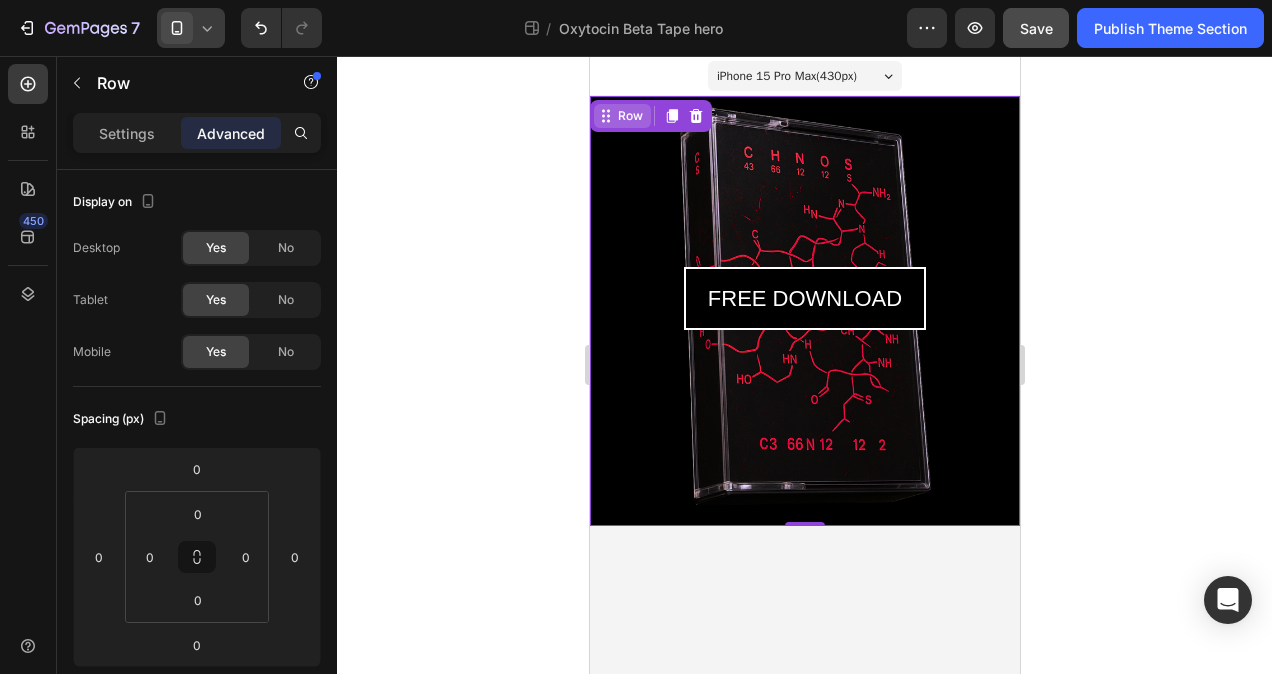 click on "Row" at bounding box center (629, 116) 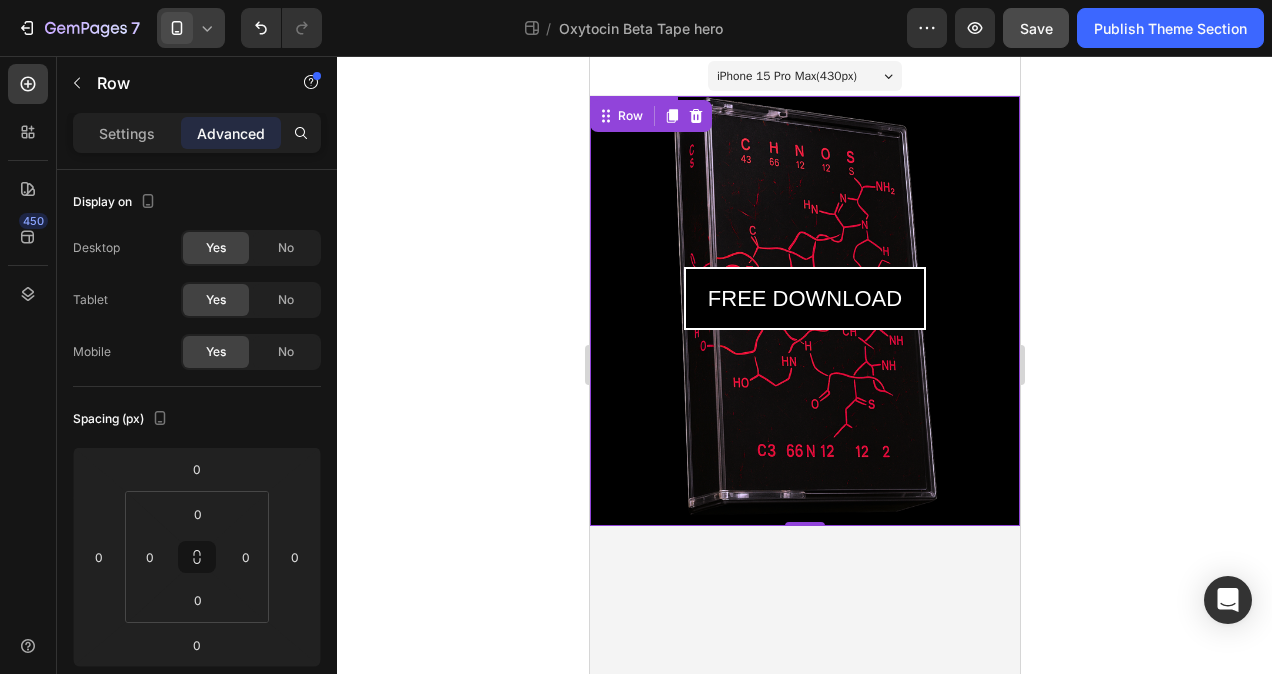 click at bounding box center [804, 311] 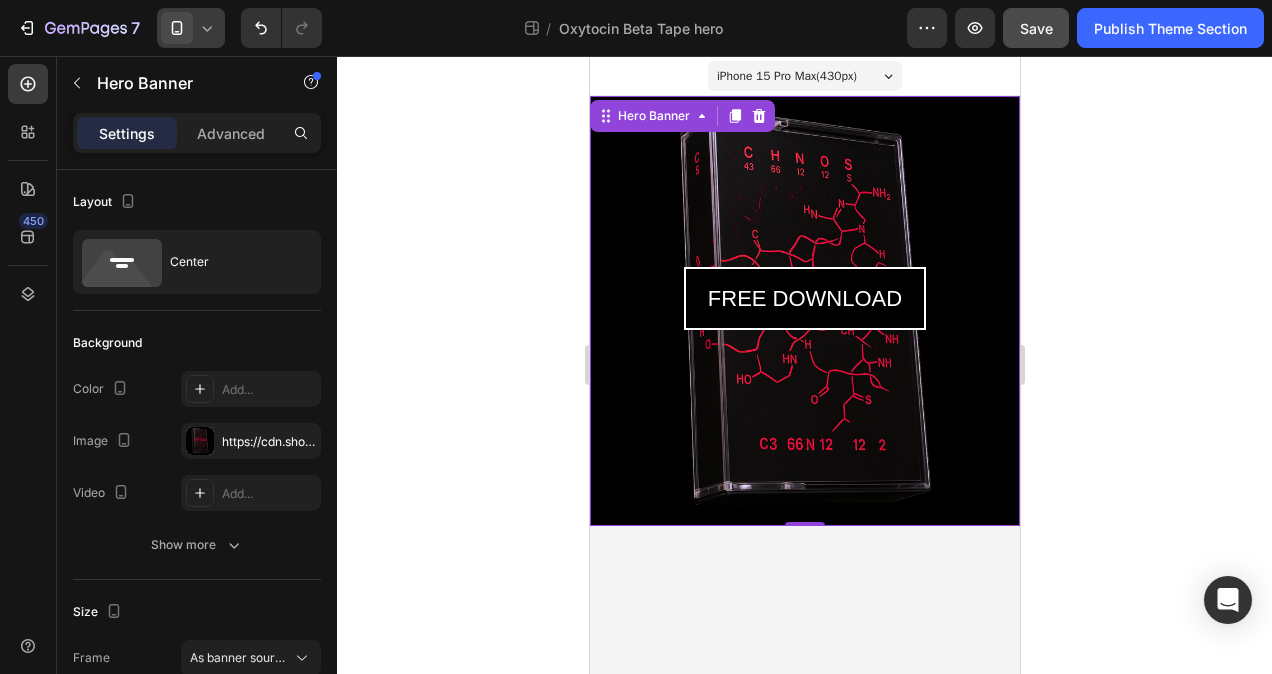click 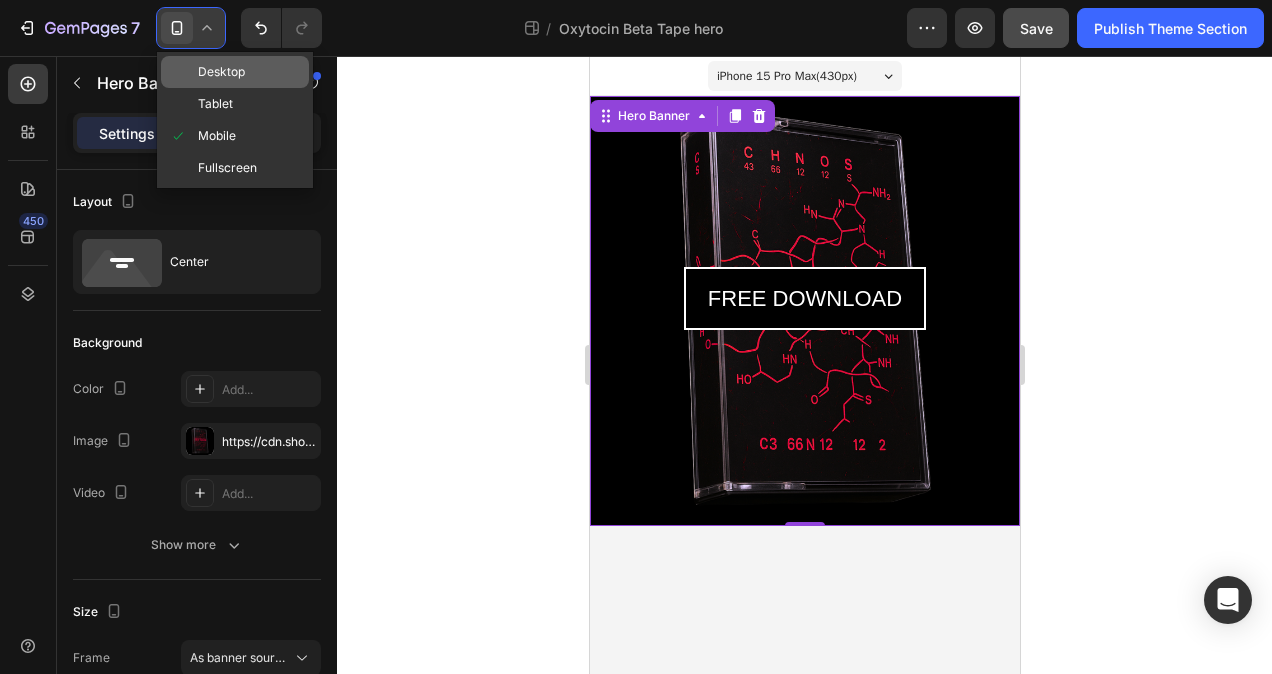 click on "Desktop" 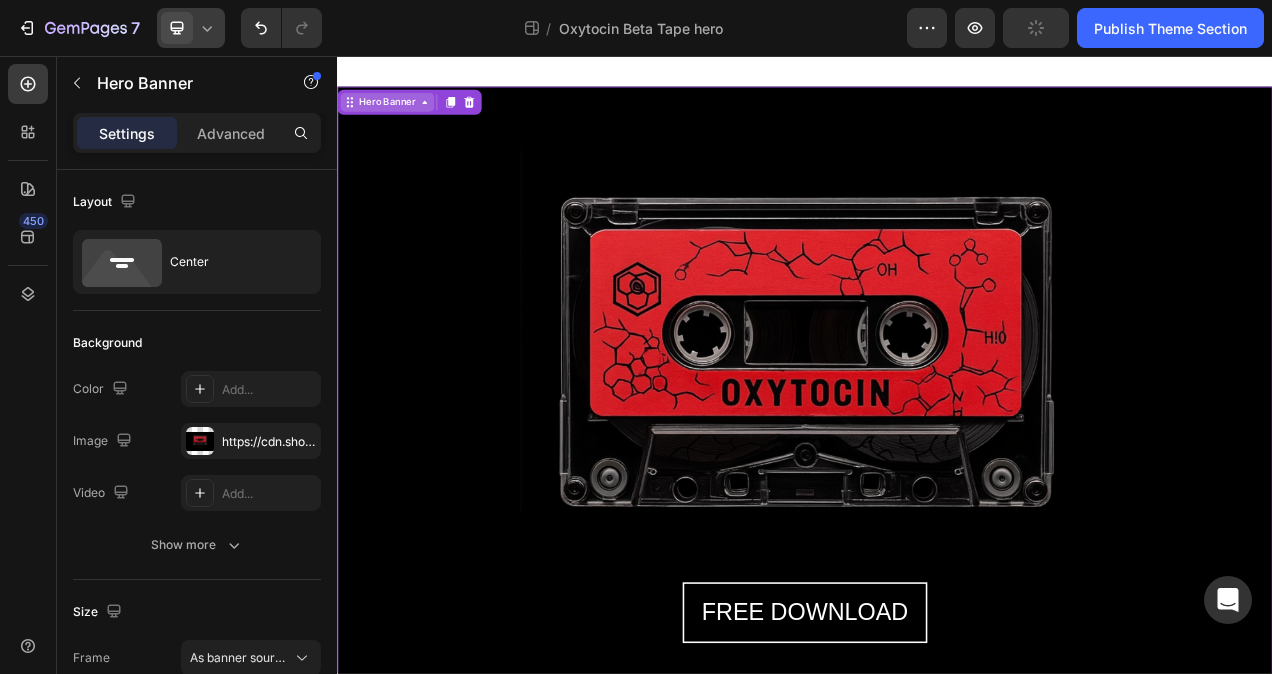 click 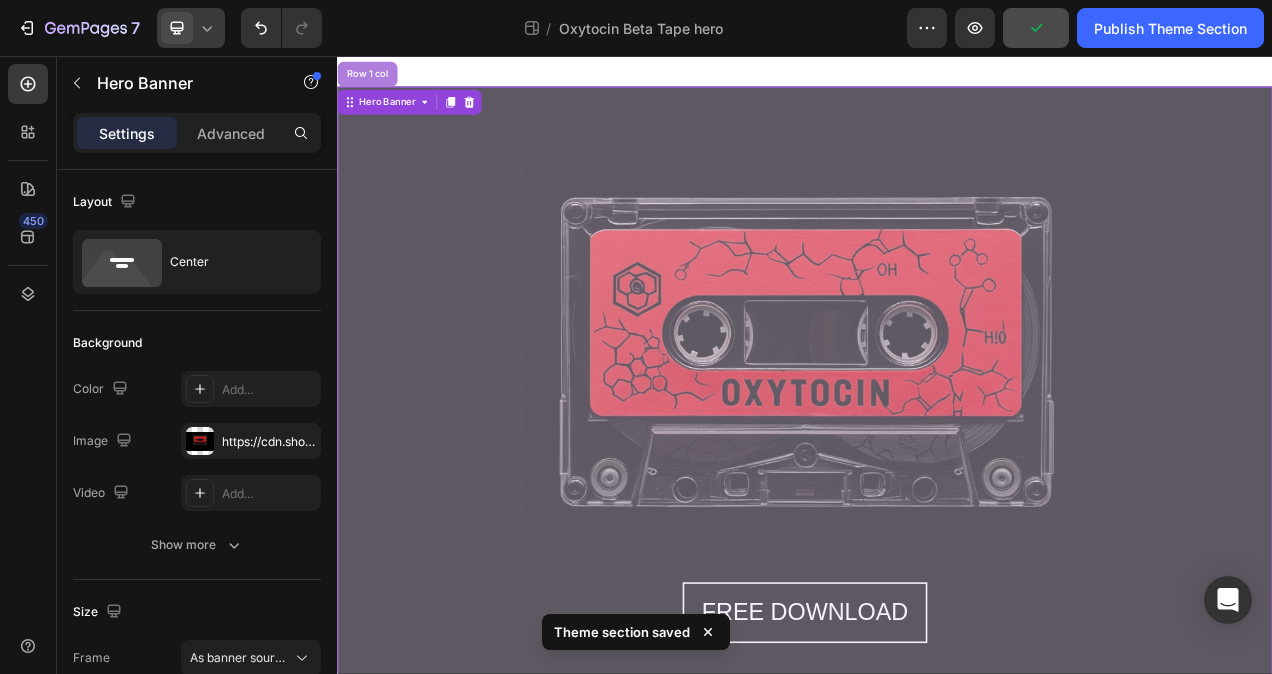 click on "Row 1 col" at bounding box center [375, 80] 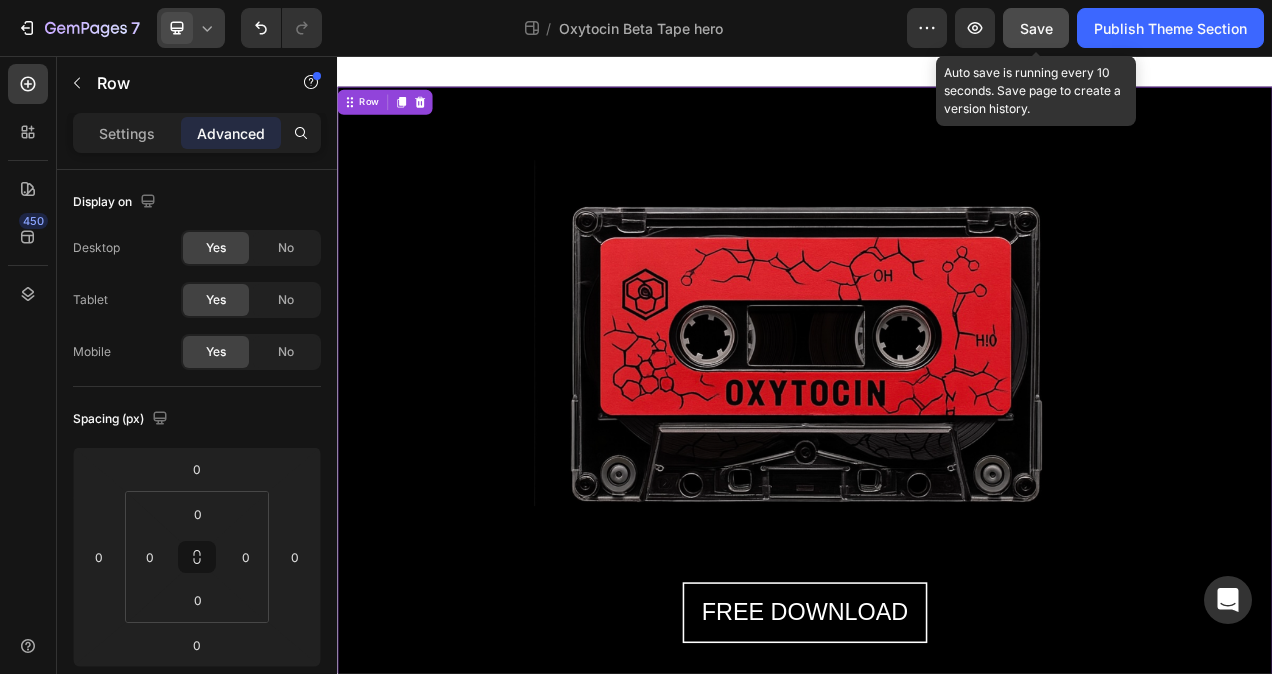click on "Save" at bounding box center [1036, 28] 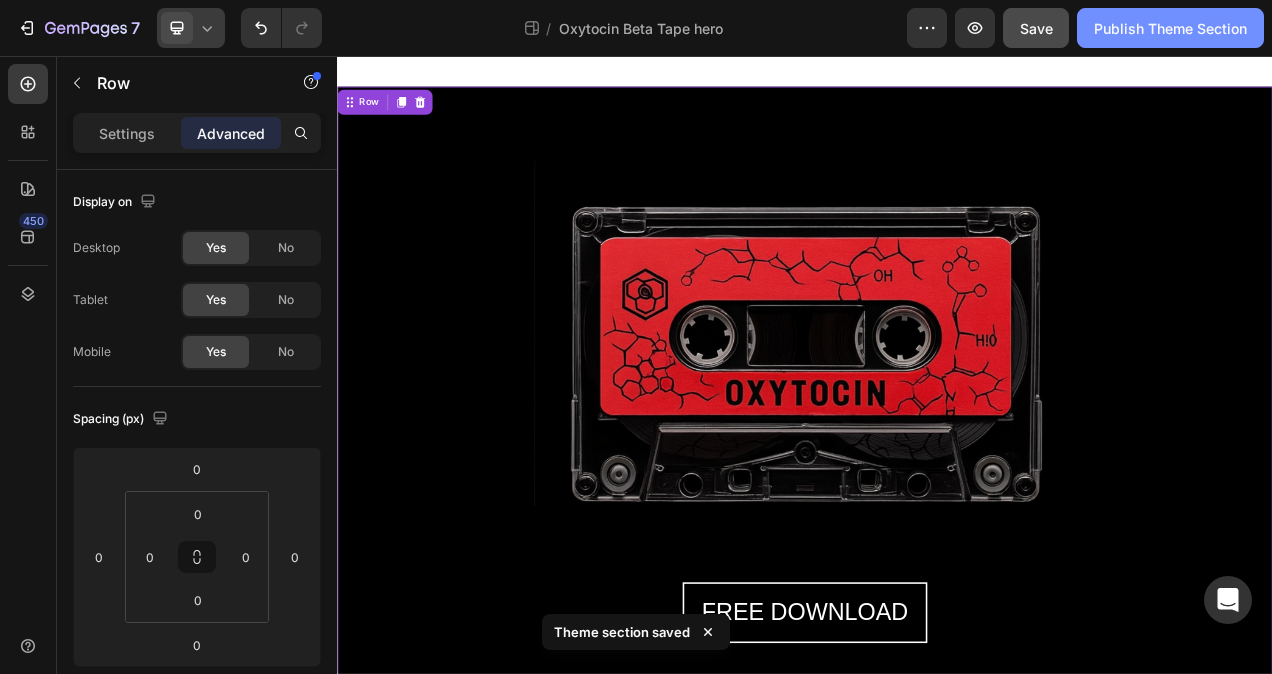 click on "Publish Theme Section" at bounding box center [1170, 28] 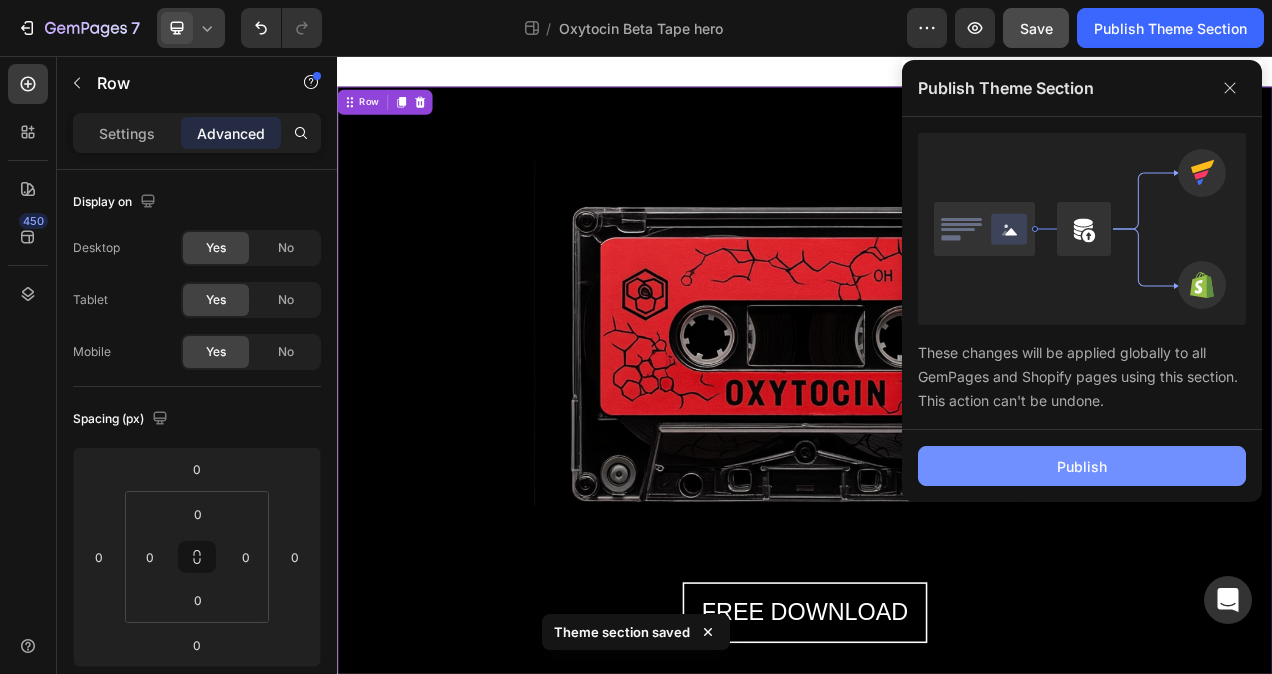 click on "Publish" at bounding box center [1082, 466] 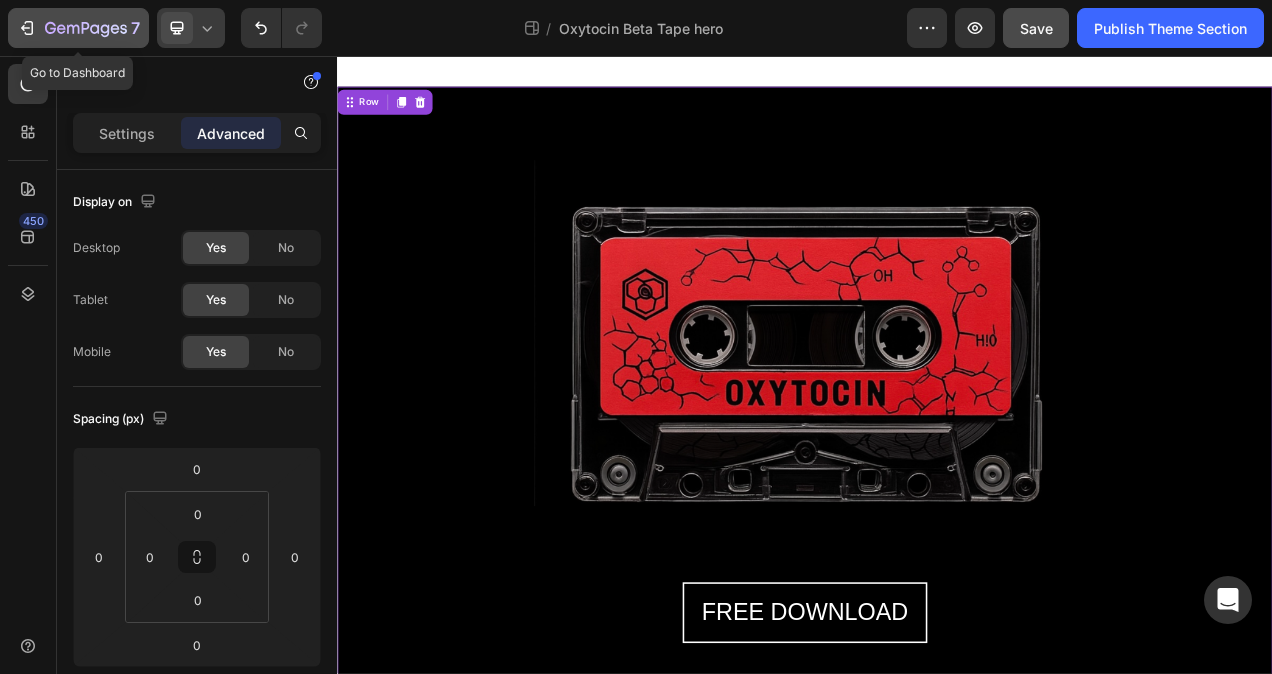 click 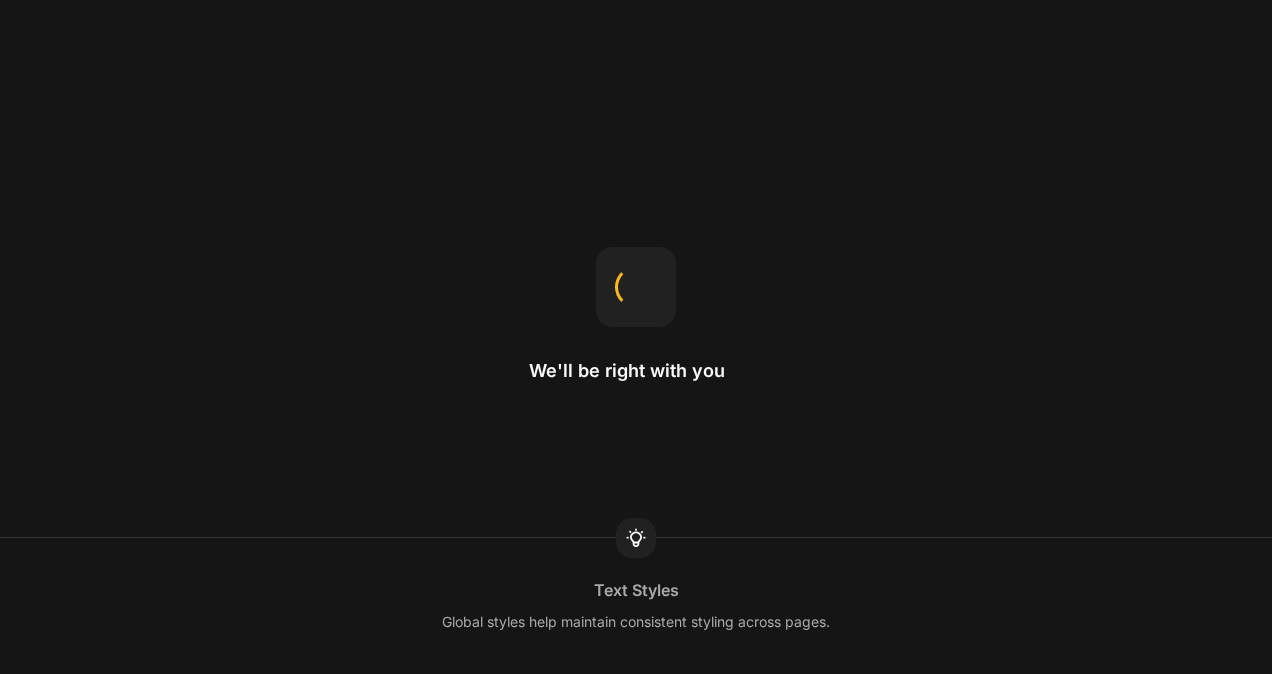 scroll, scrollTop: 0, scrollLeft: 0, axis: both 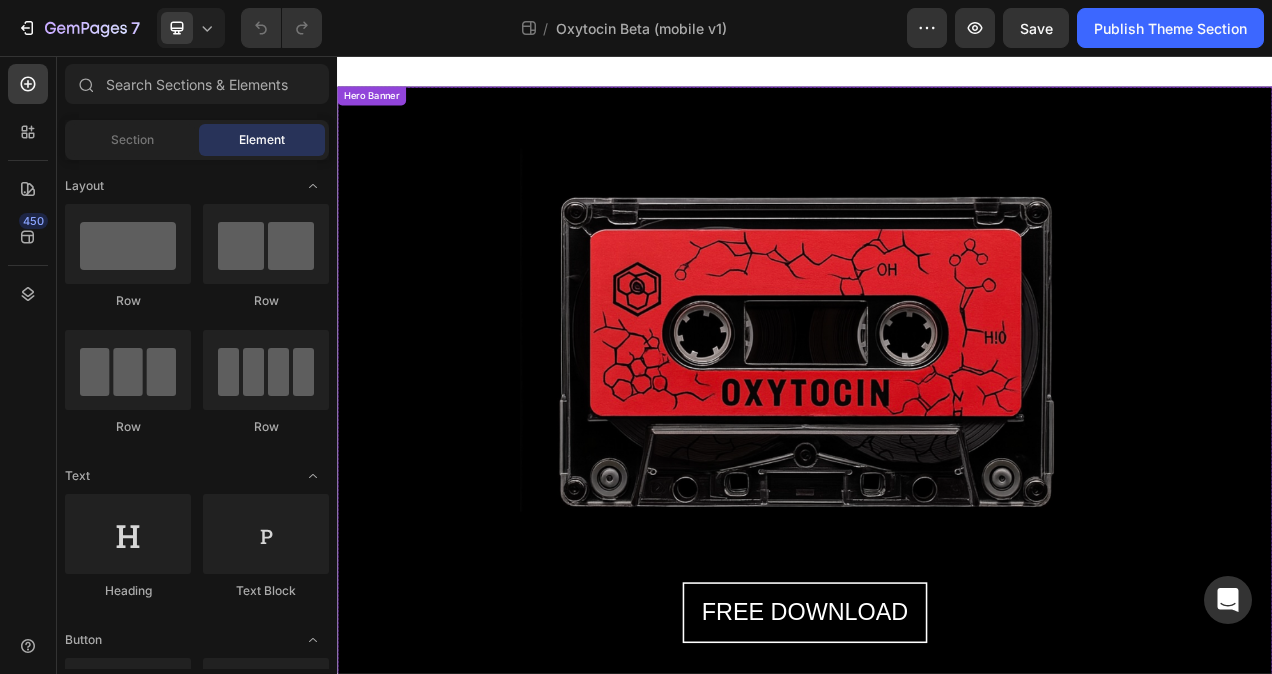 click on "FREE DOWNLOAD Button" at bounding box center [937, 496] 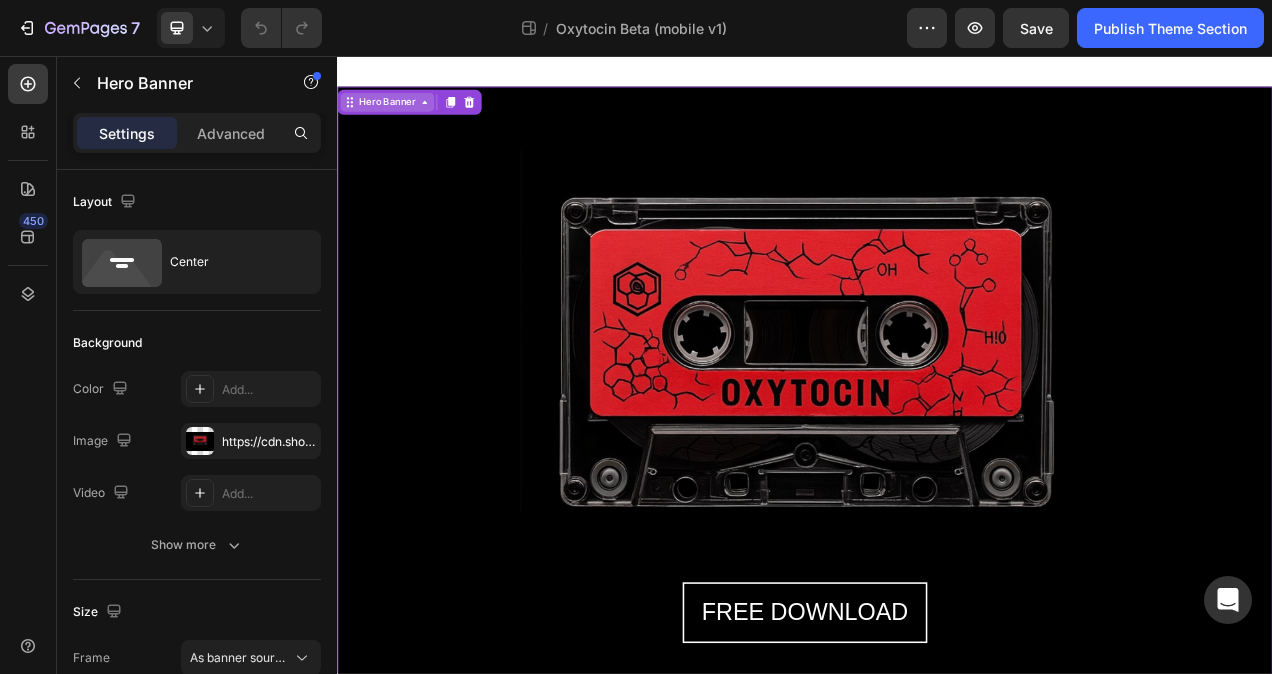 click 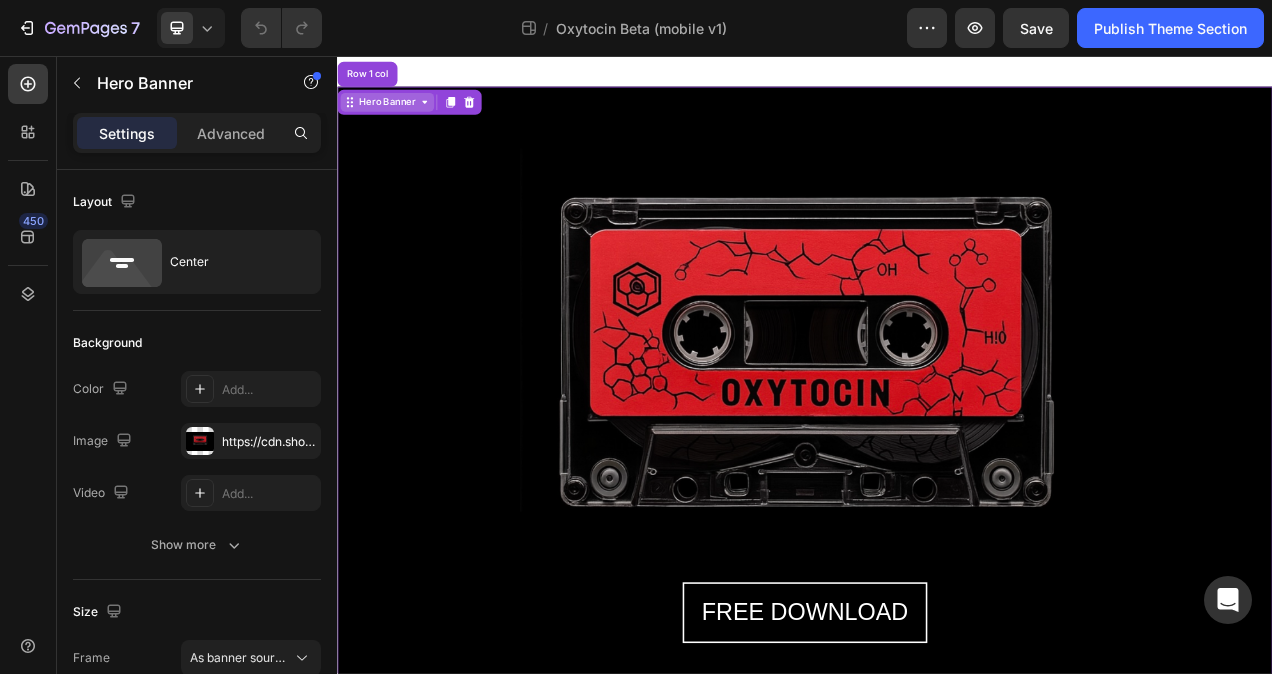 click 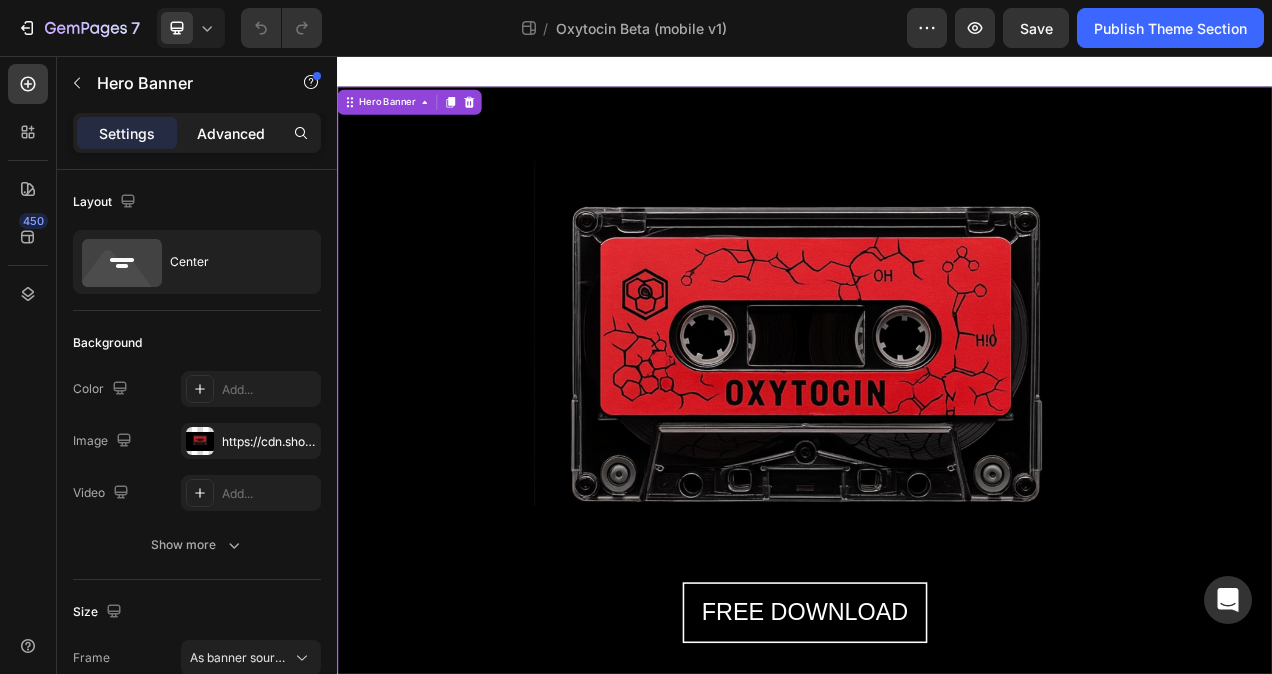 click on "Advanced" at bounding box center [231, 133] 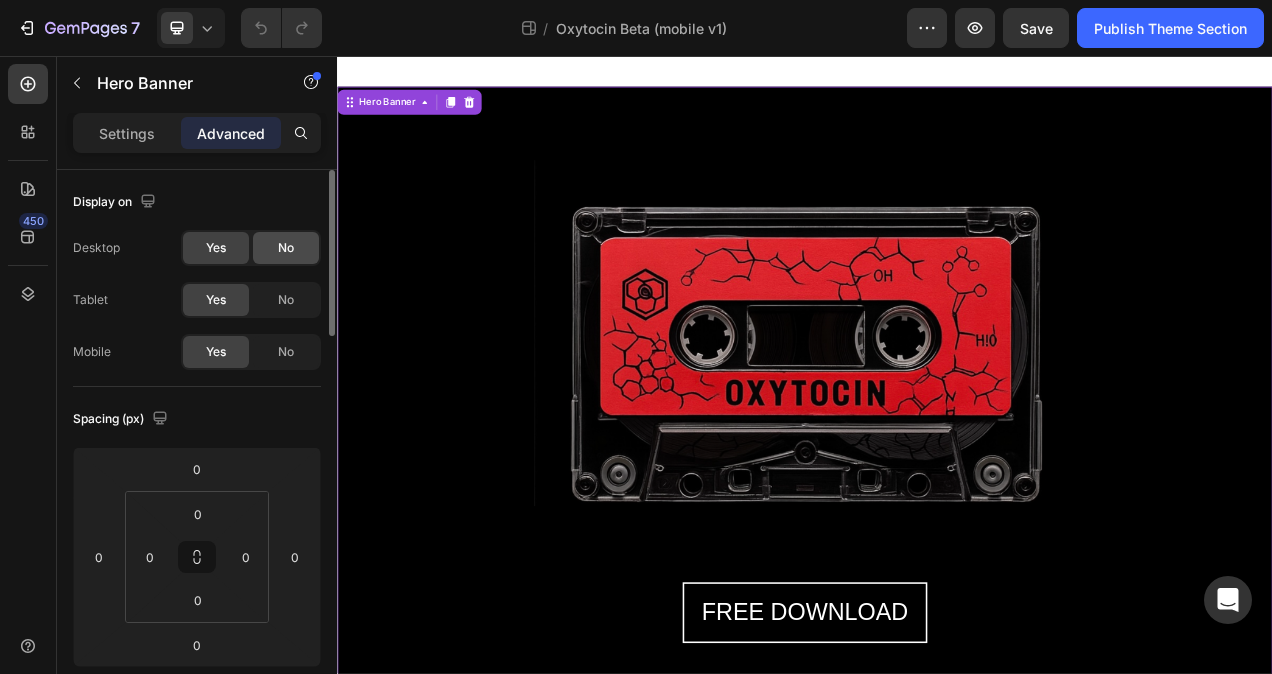 click on "No" 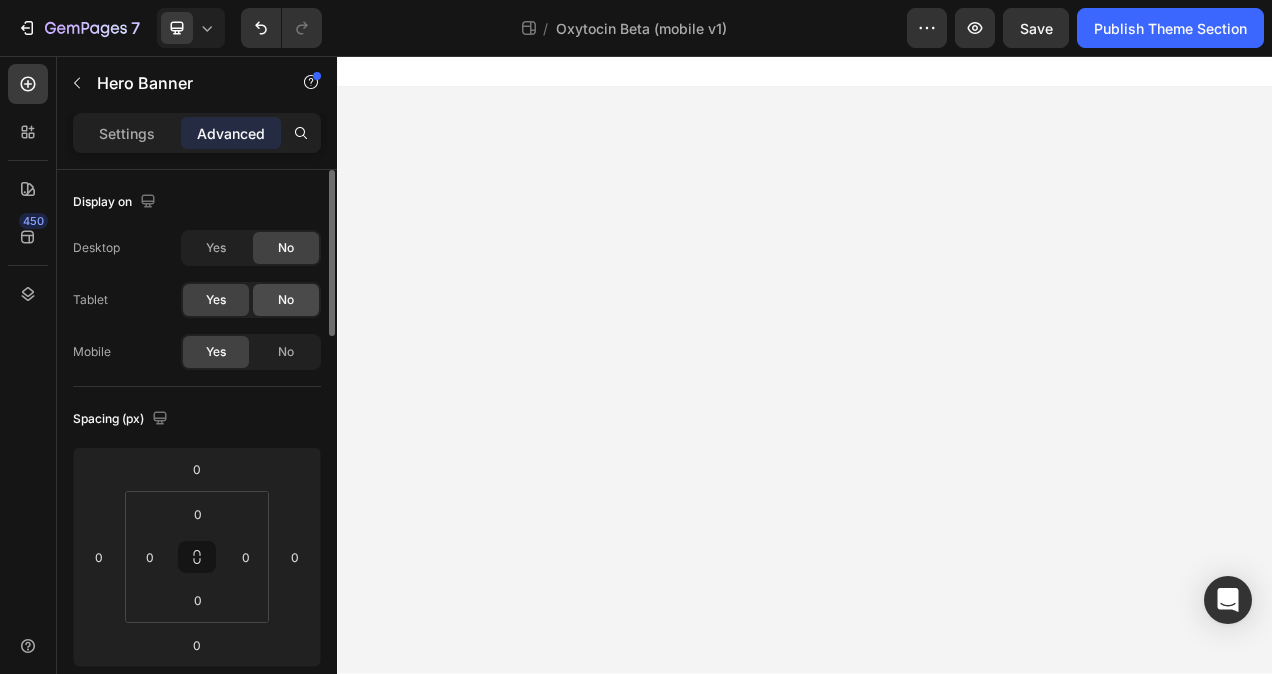 click on "No" 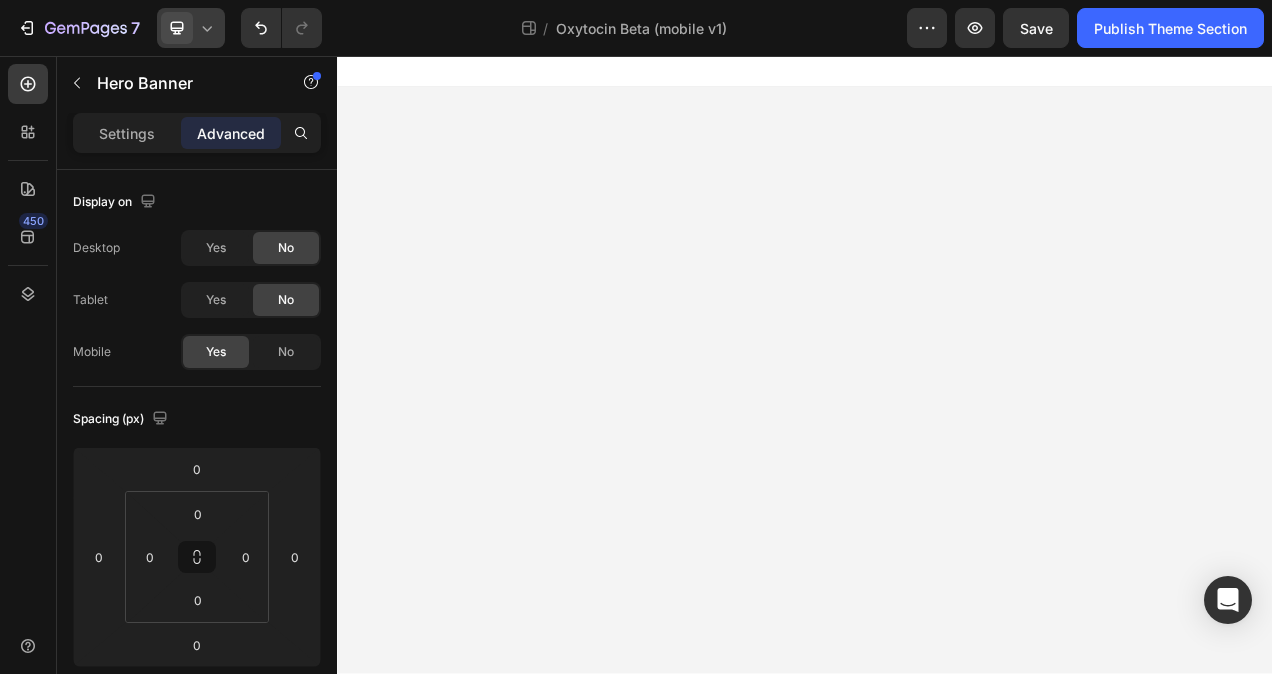 click 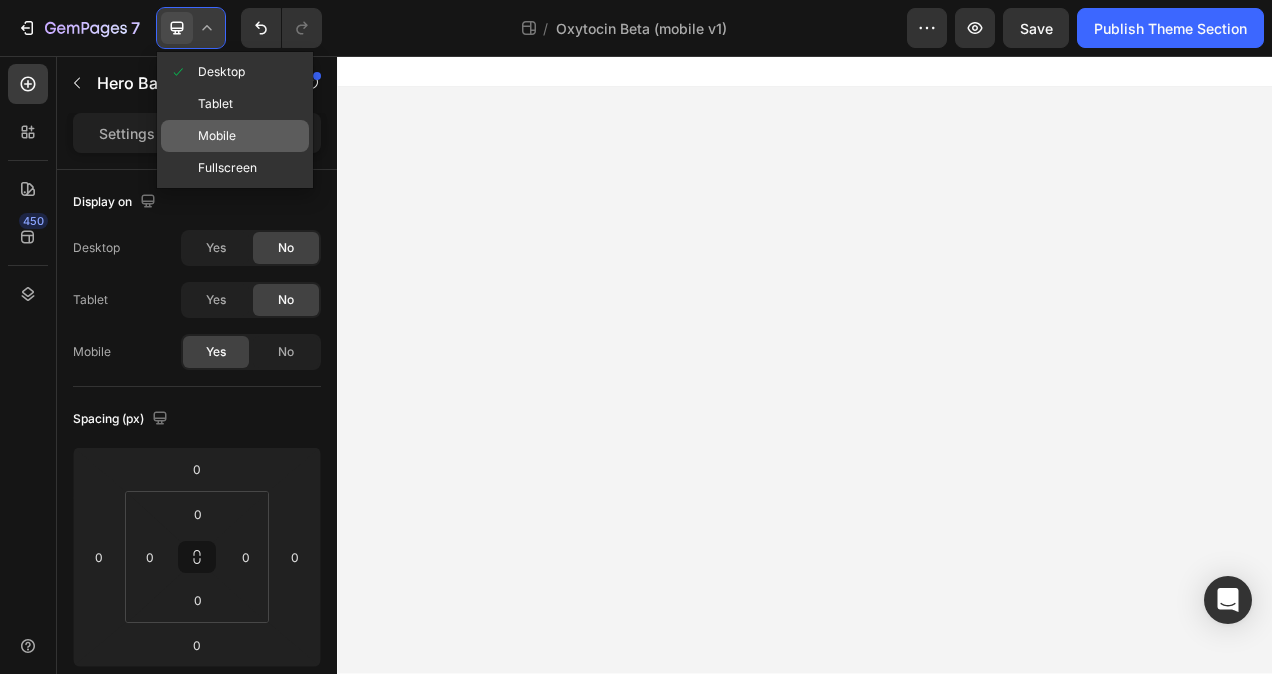click on "Mobile" at bounding box center [217, 136] 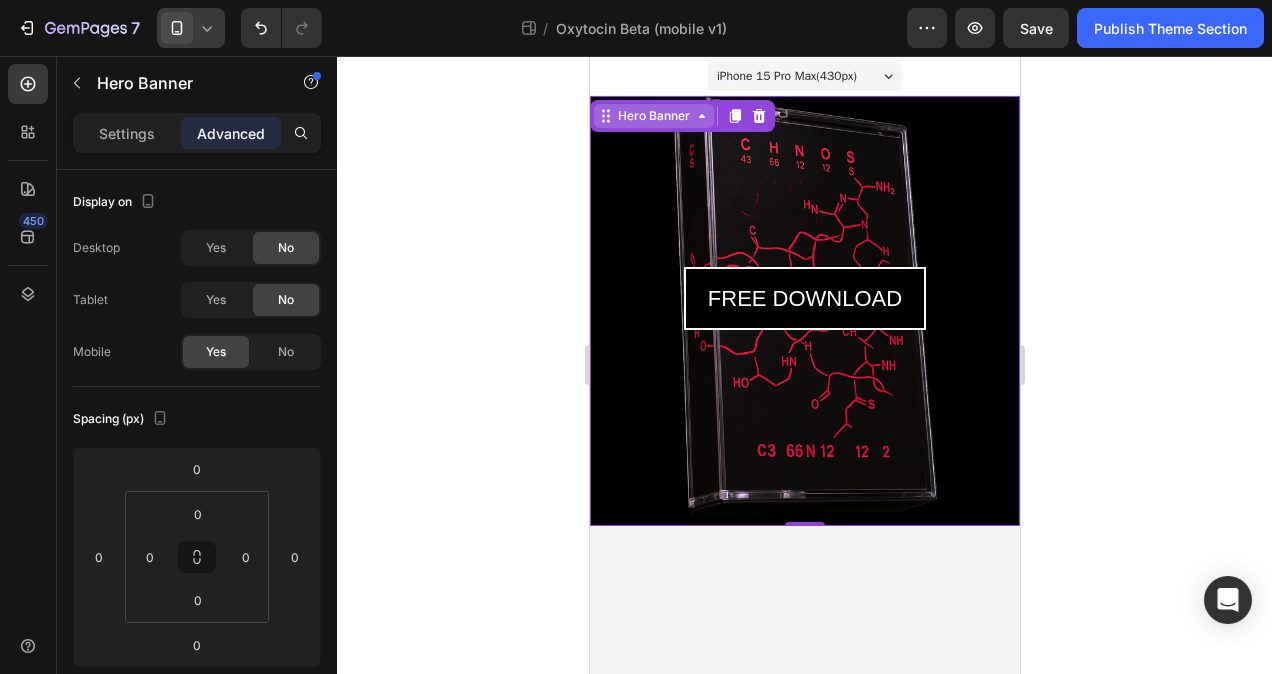 click 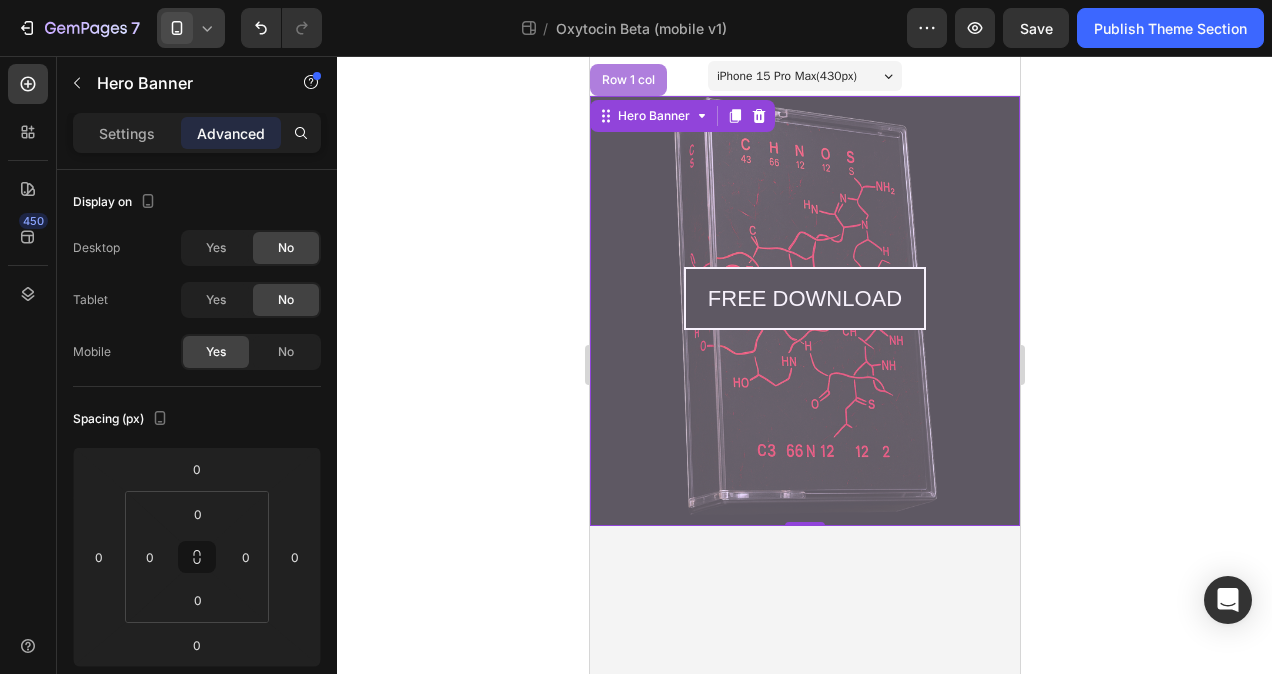 click on "Row 1 col" at bounding box center [627, 80] 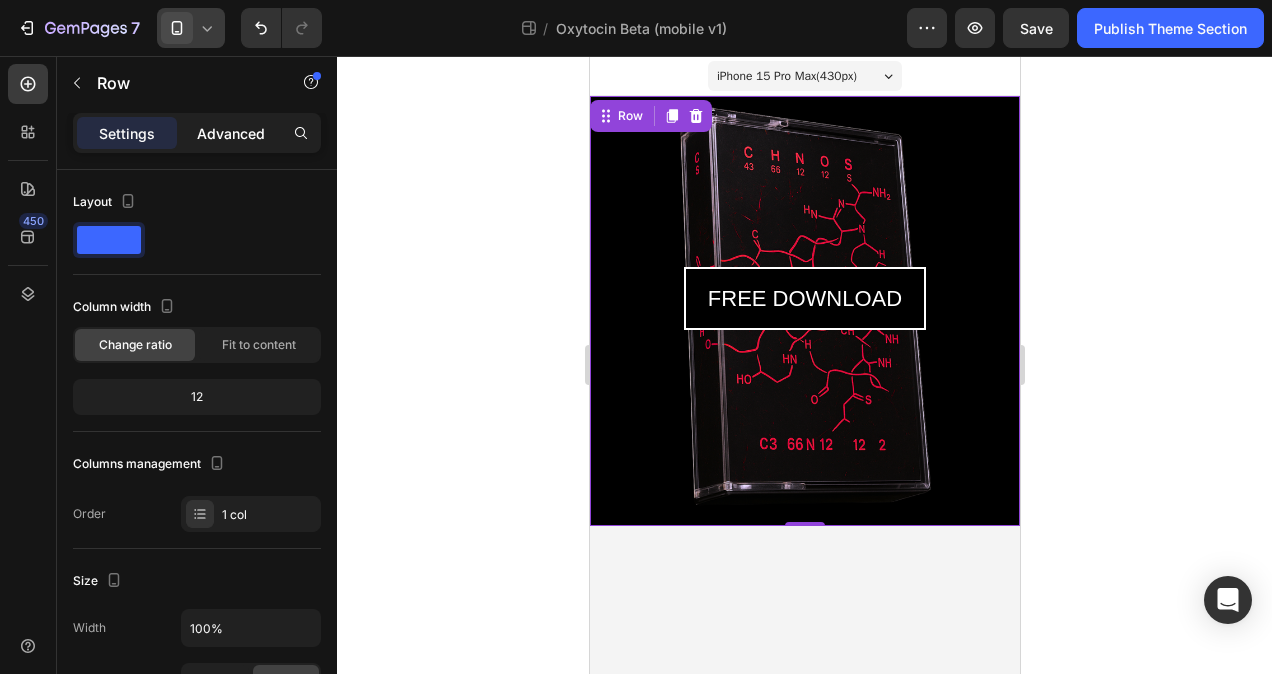 click on "Advanced" at bounding box center [231, 133] 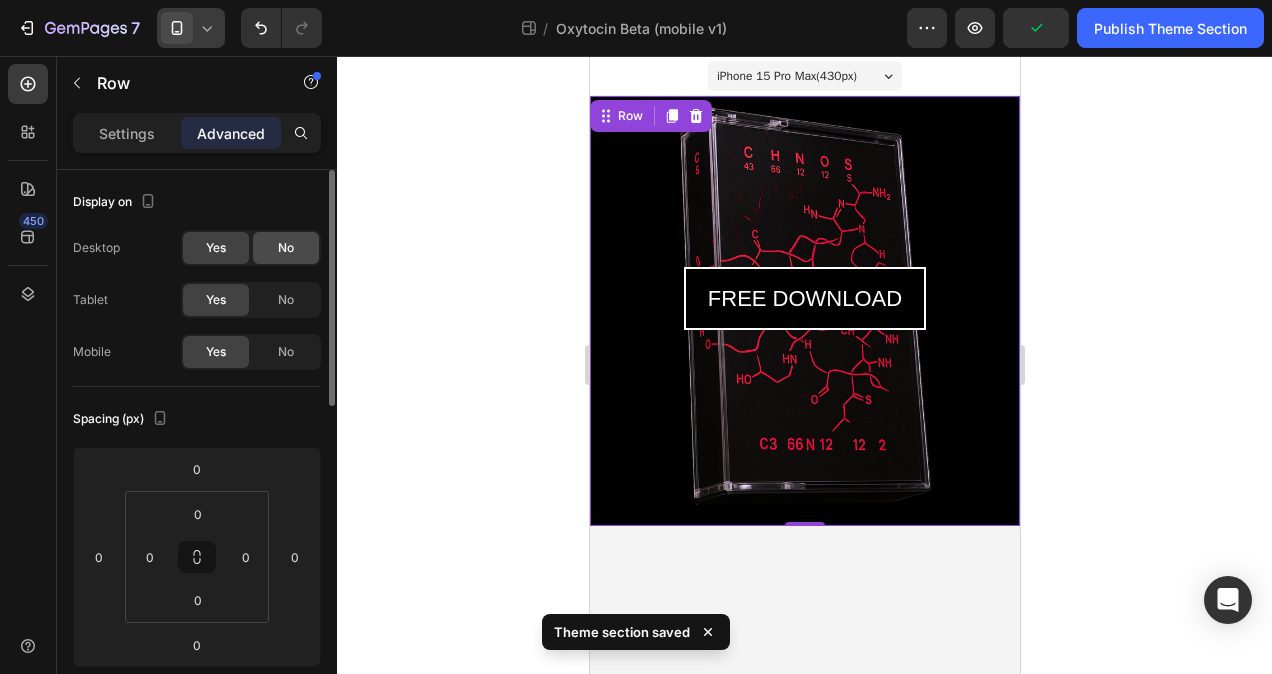 click on "No" 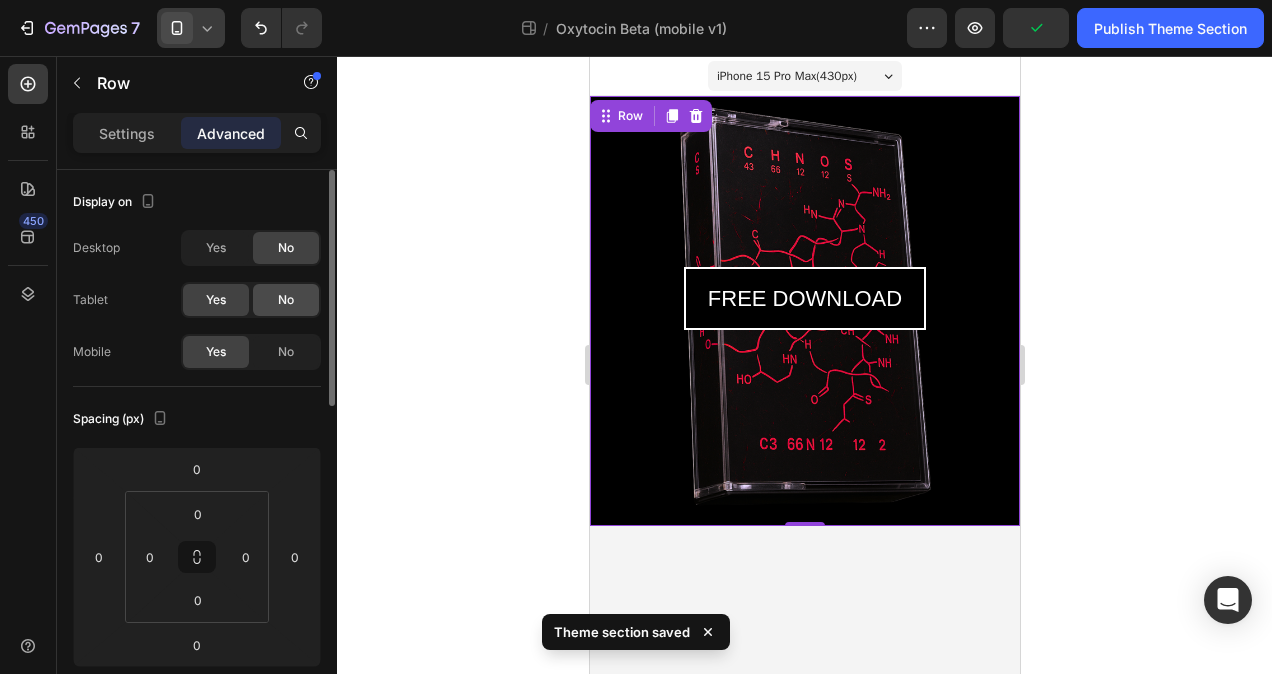 click on "No" 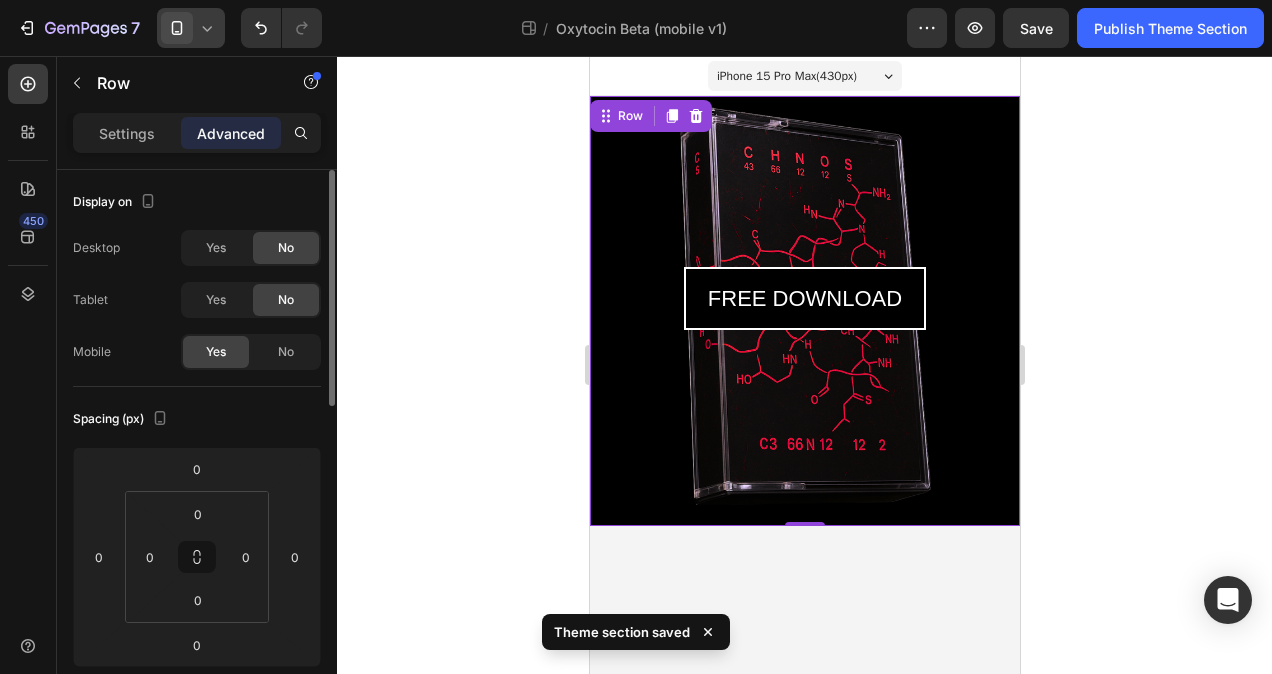 click on "Display on" at bounding box center (197, 202) 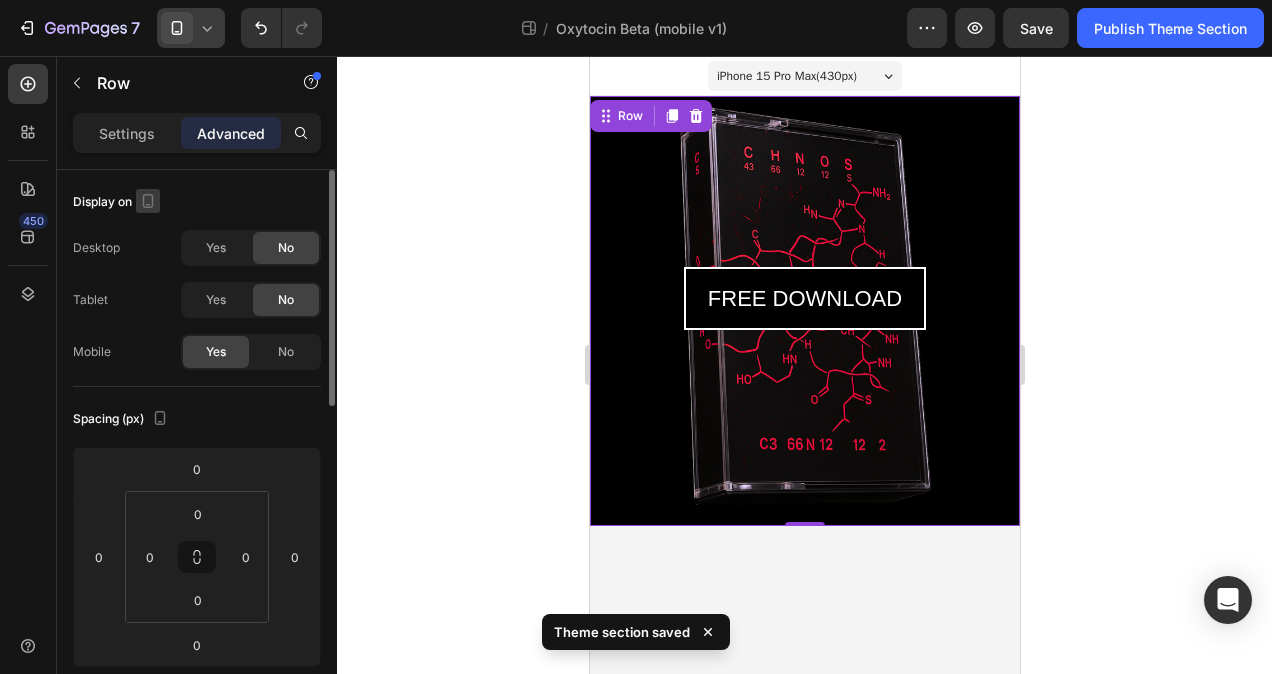click 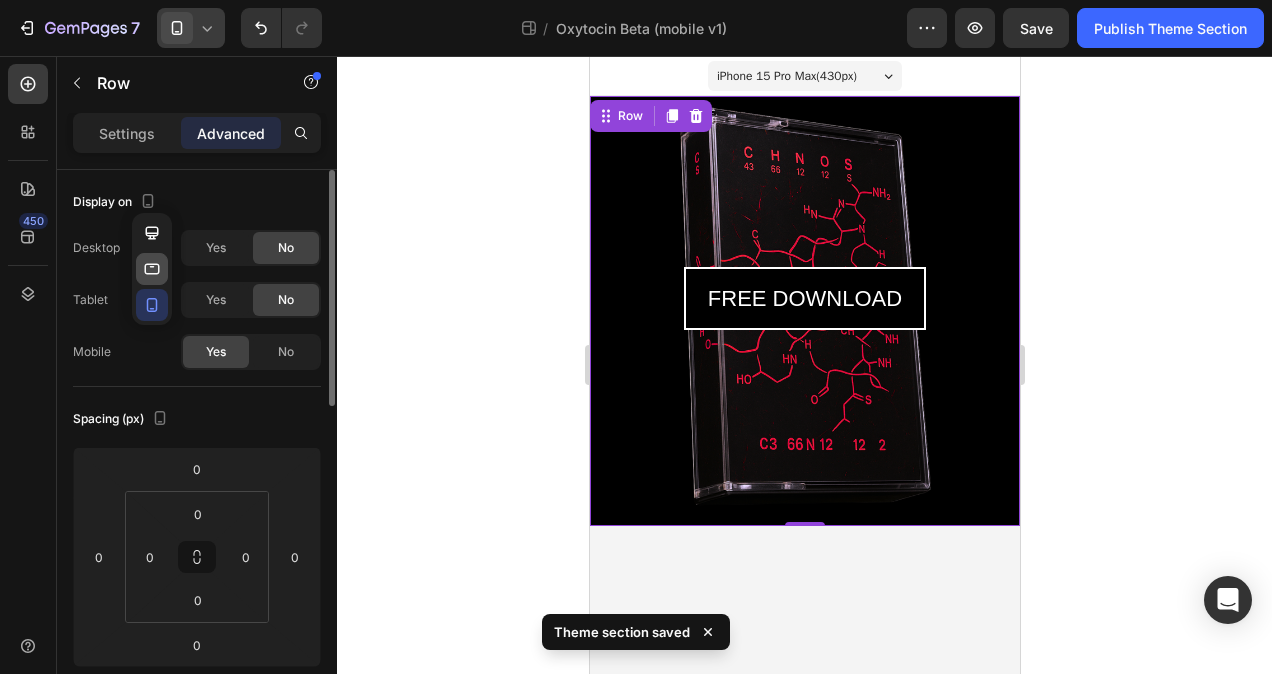 click 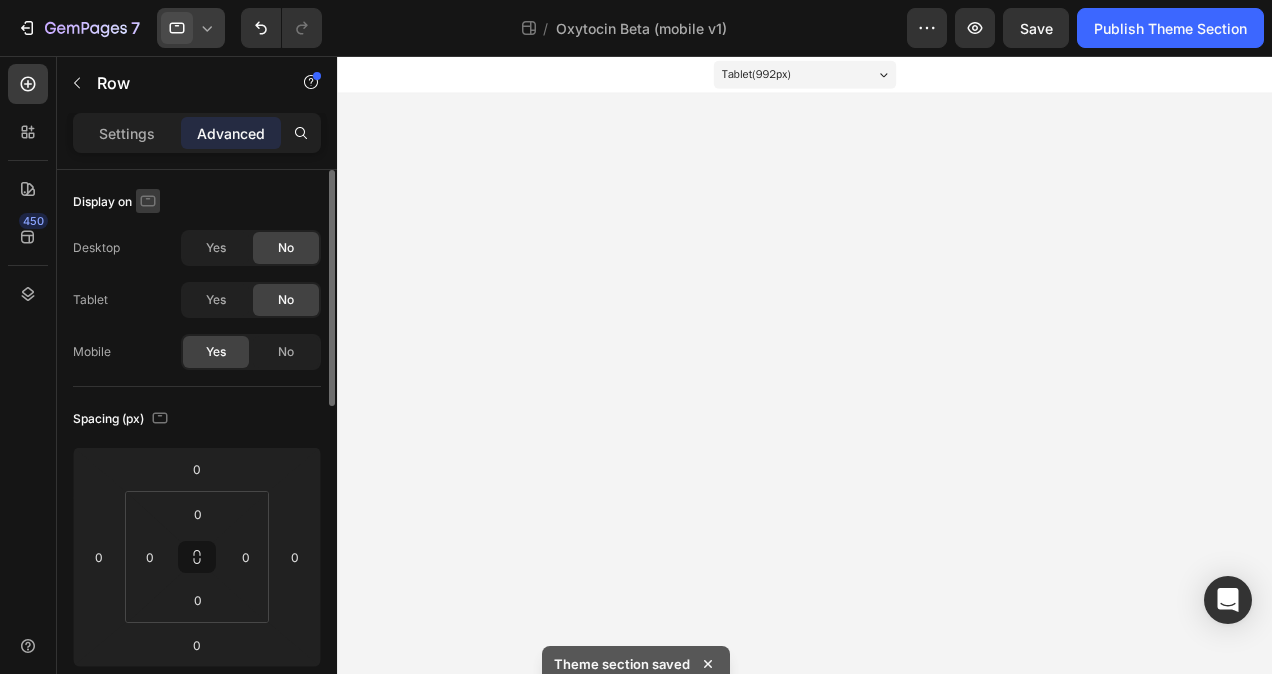 click 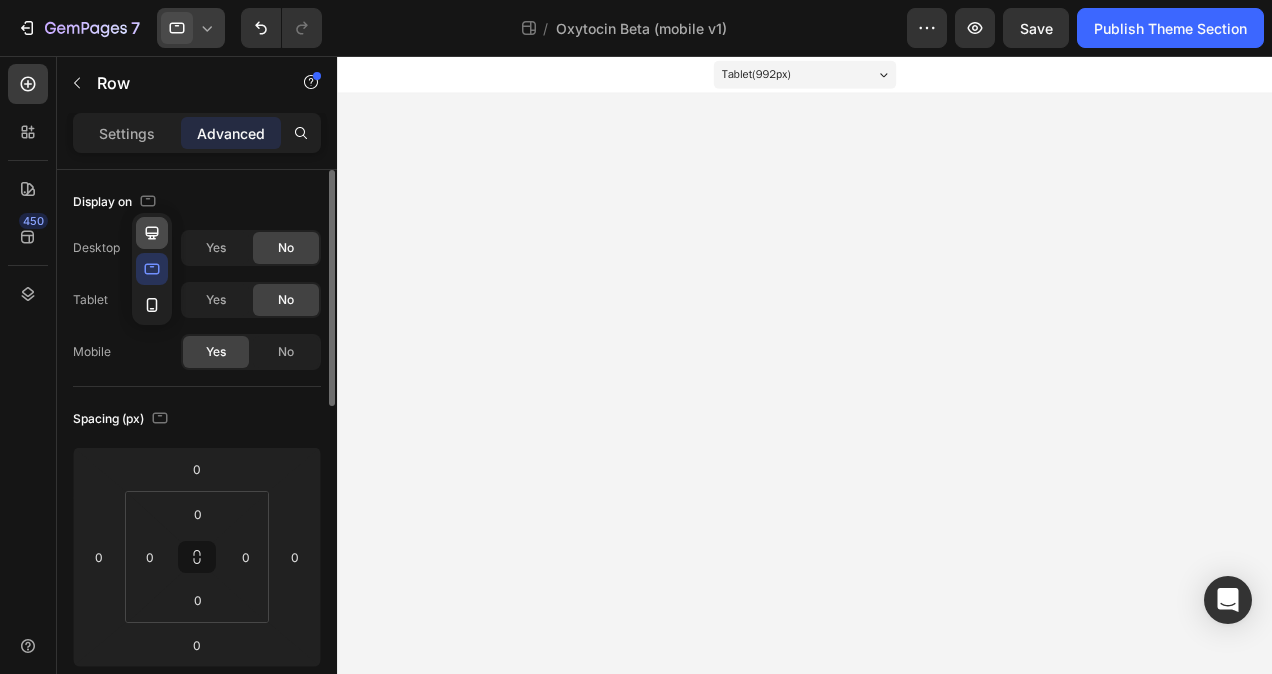click 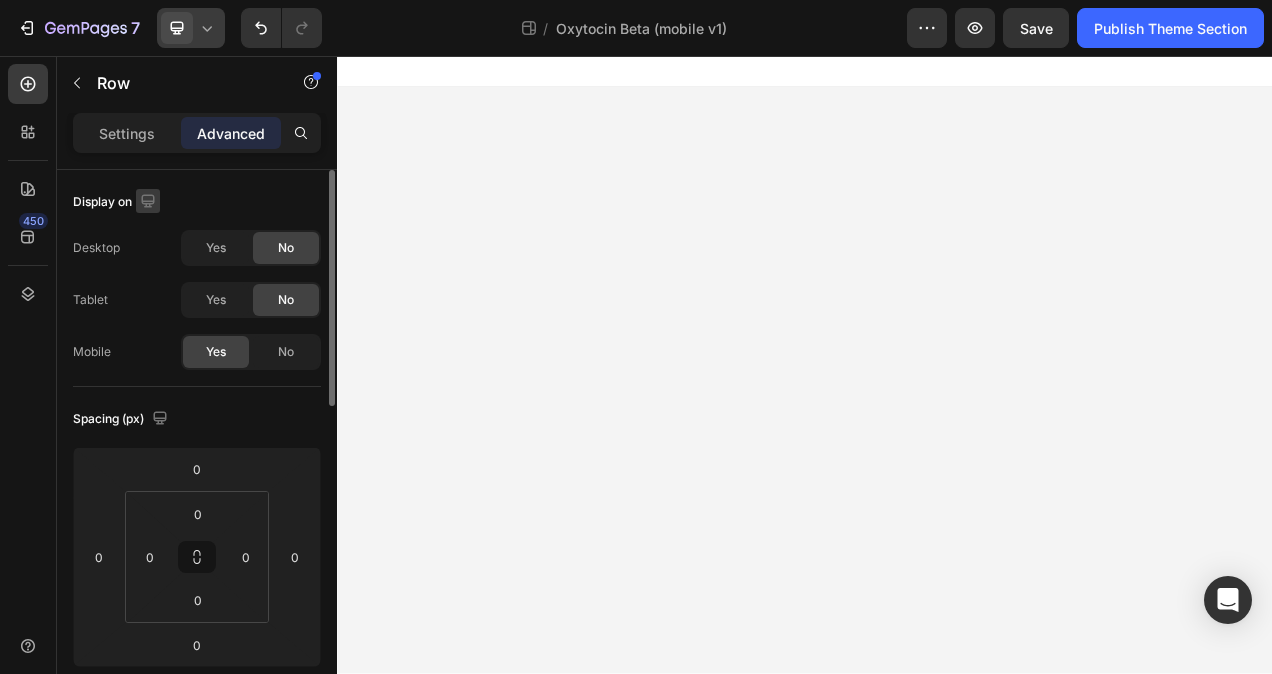 click 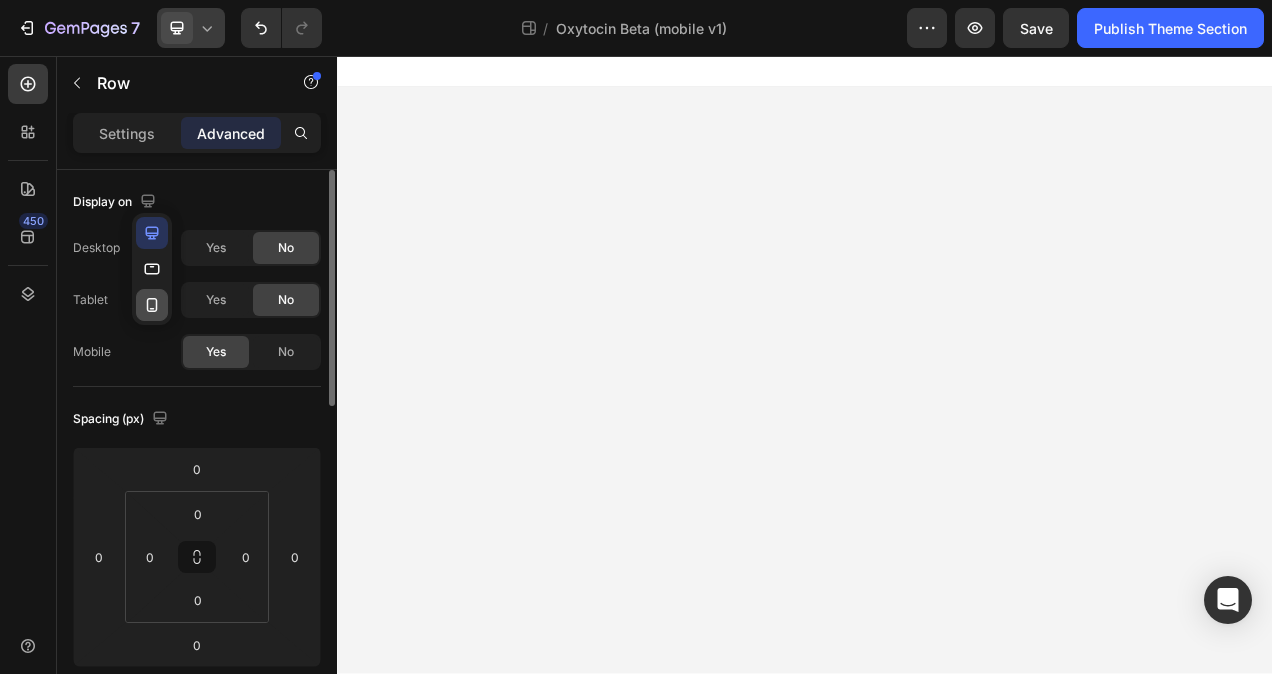 click 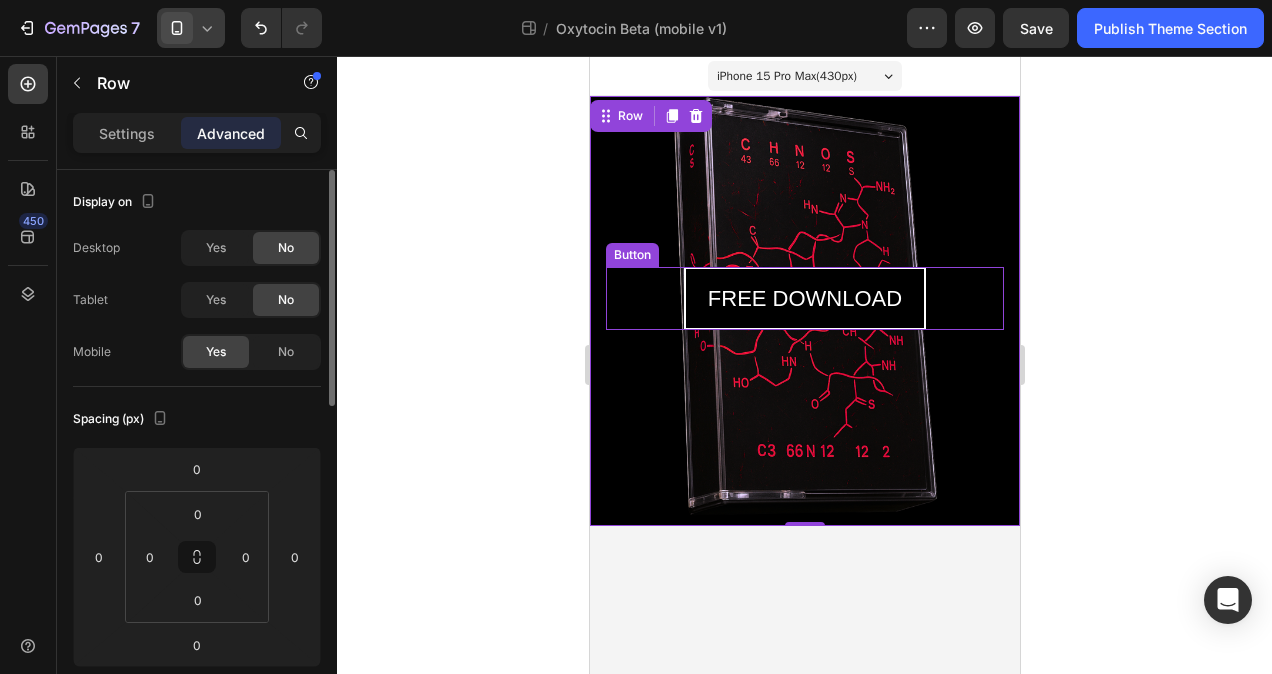 click on "FREE DOWNLOAD Button" at bounding box center (804, 299) 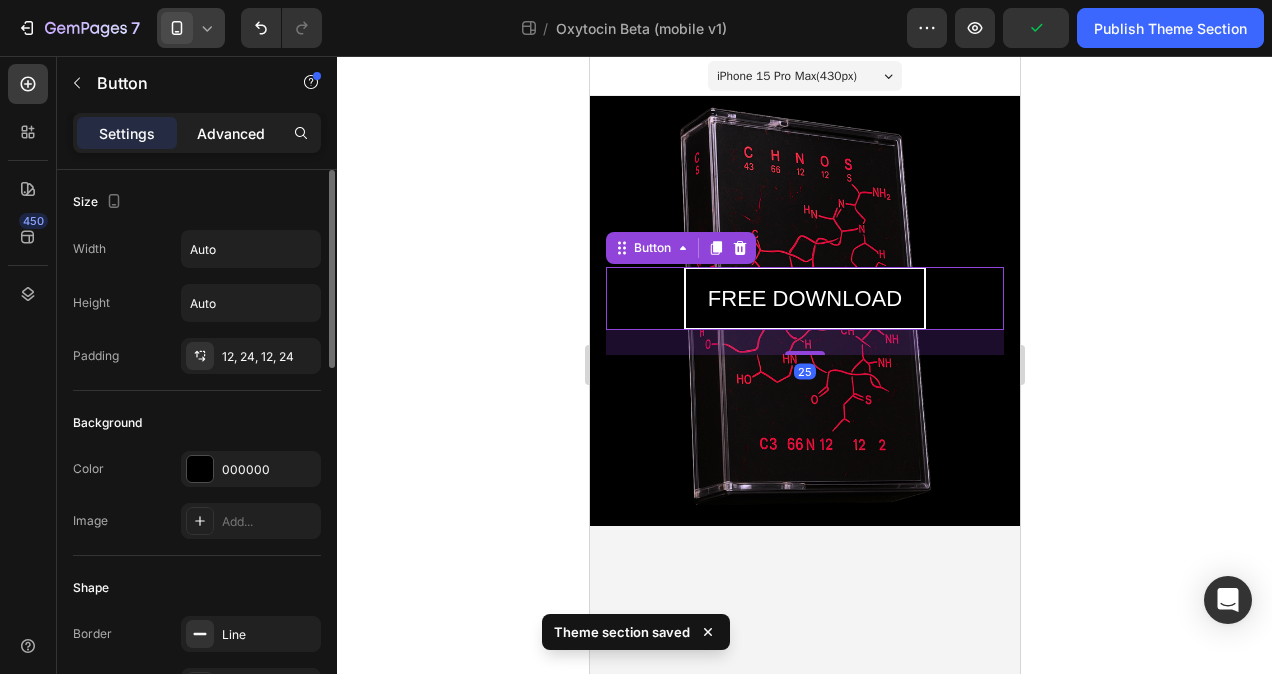 click on "Advanced" at bounding box center [231, 133] 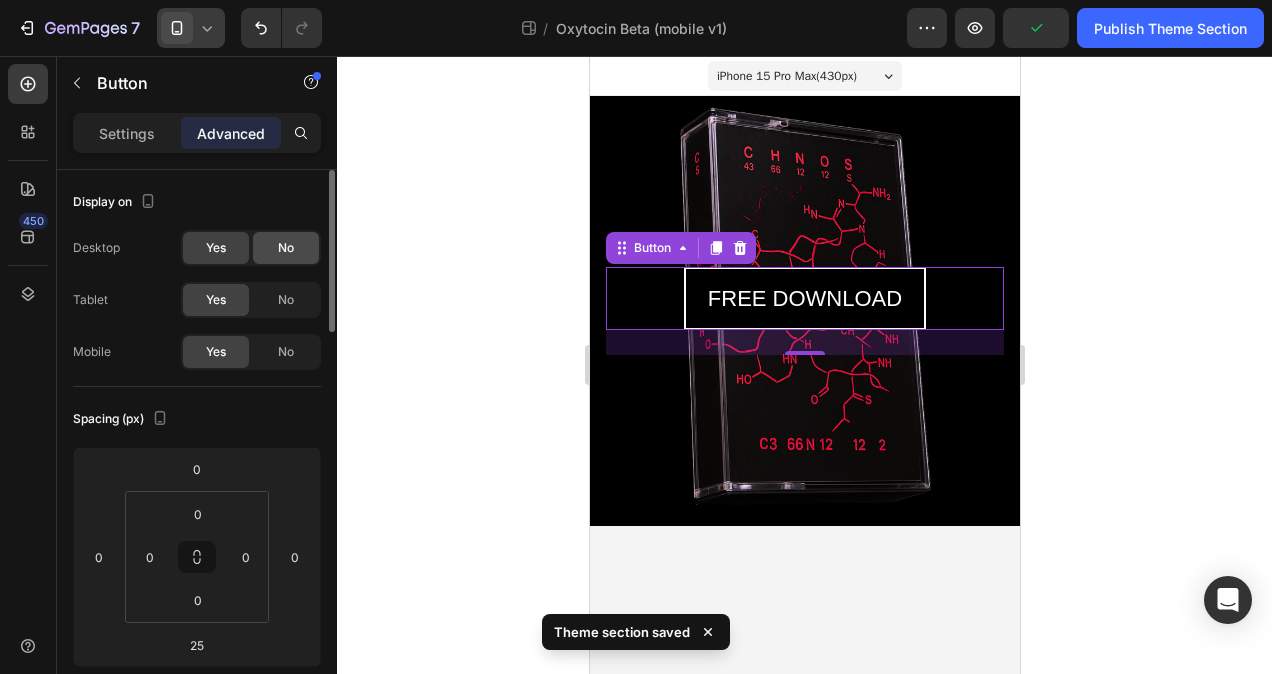 click on "No" 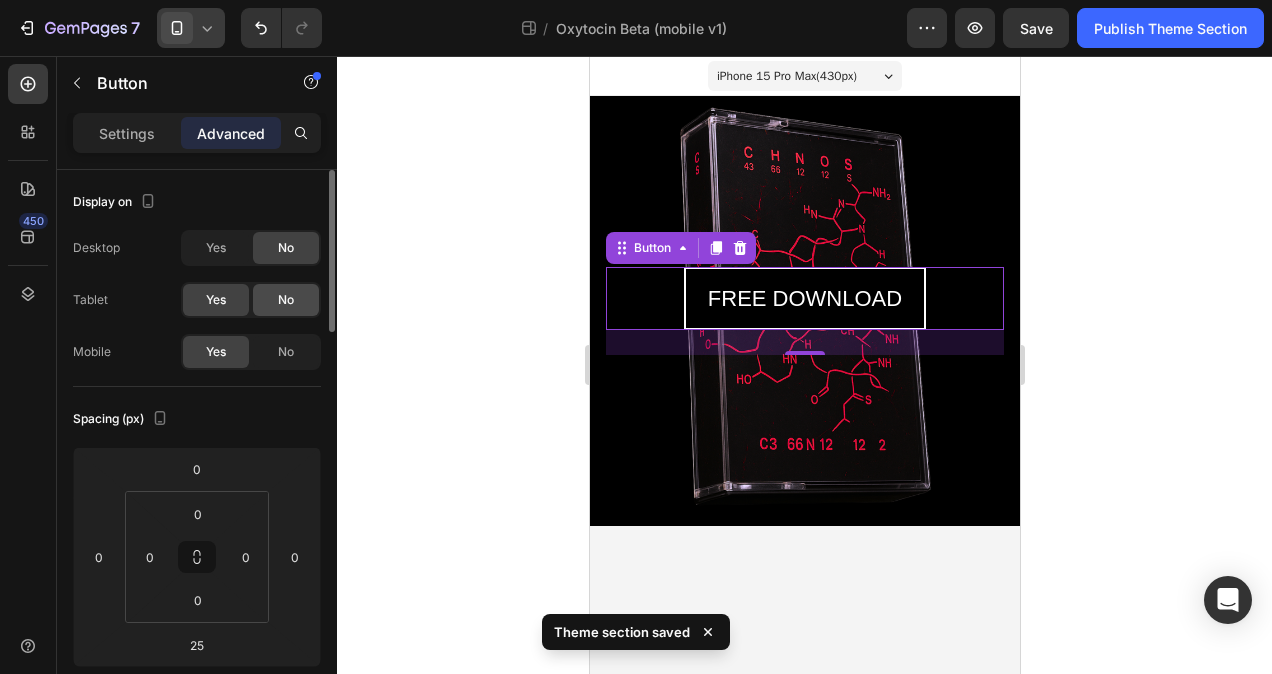 click on "No" 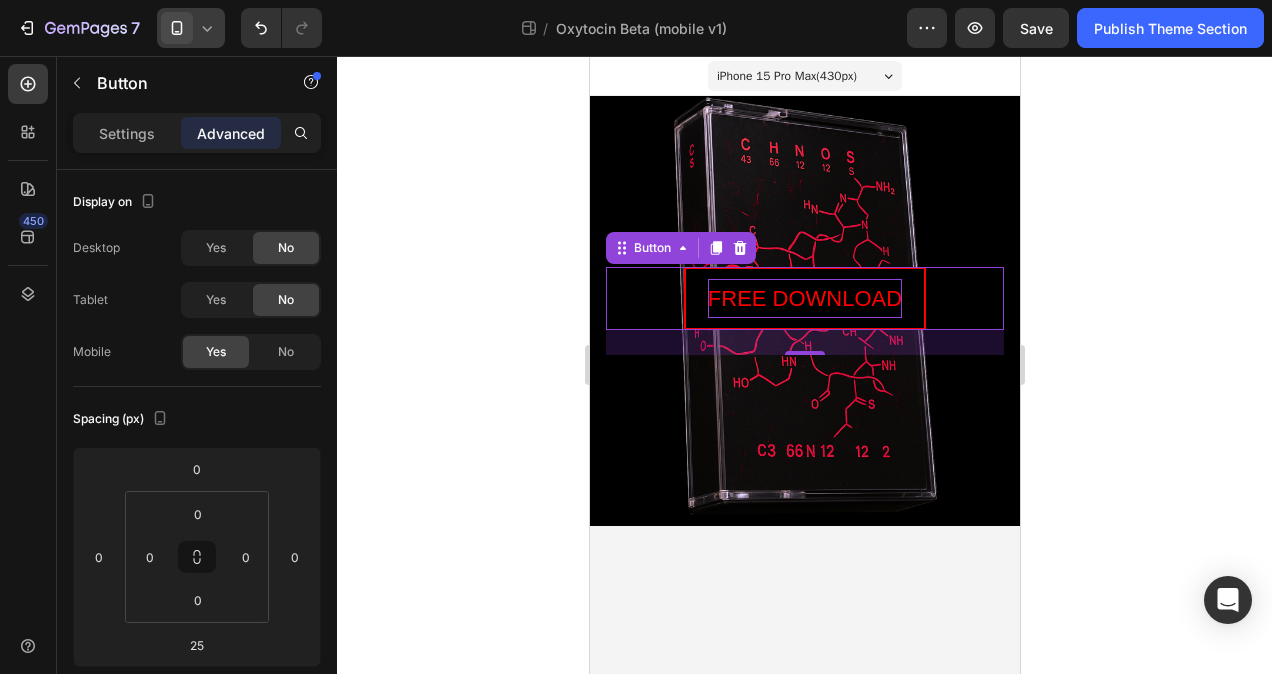 click on "FREE DOWNLOAD" at bounding box center (804, 299) 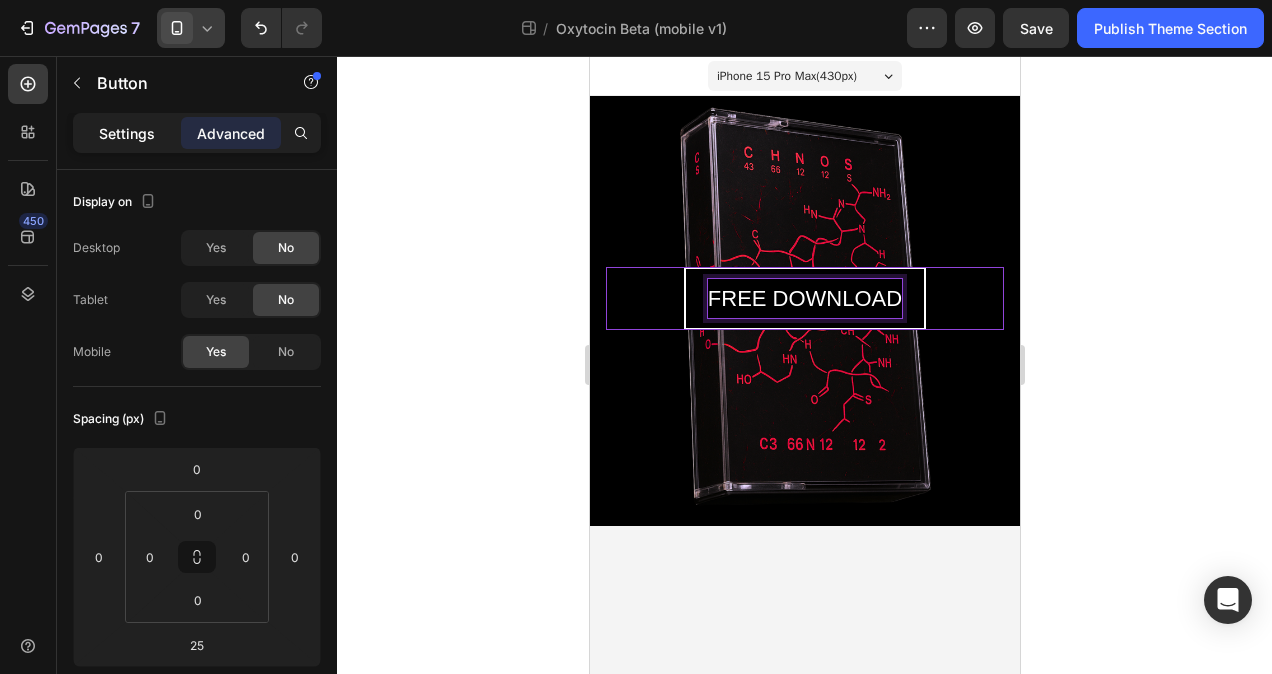 click on "Settings" at bounding box center [127, 133] 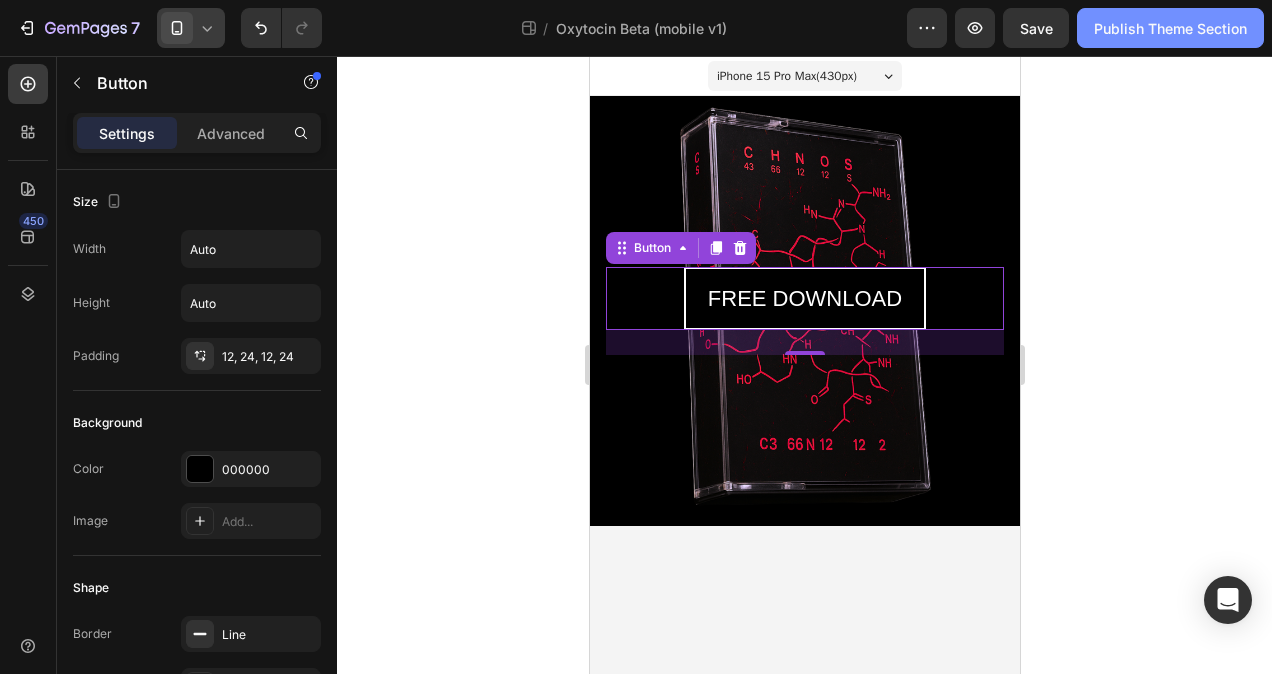 click on "Publish Theme Section" 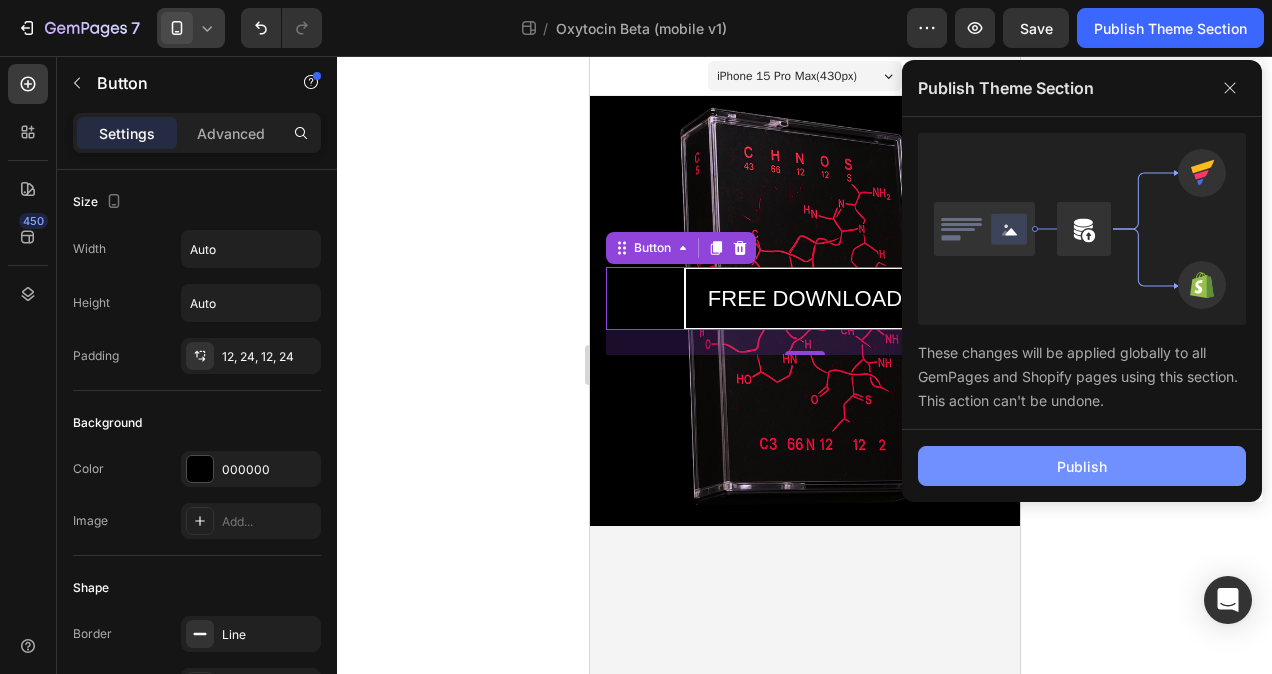 click on "Publish" 